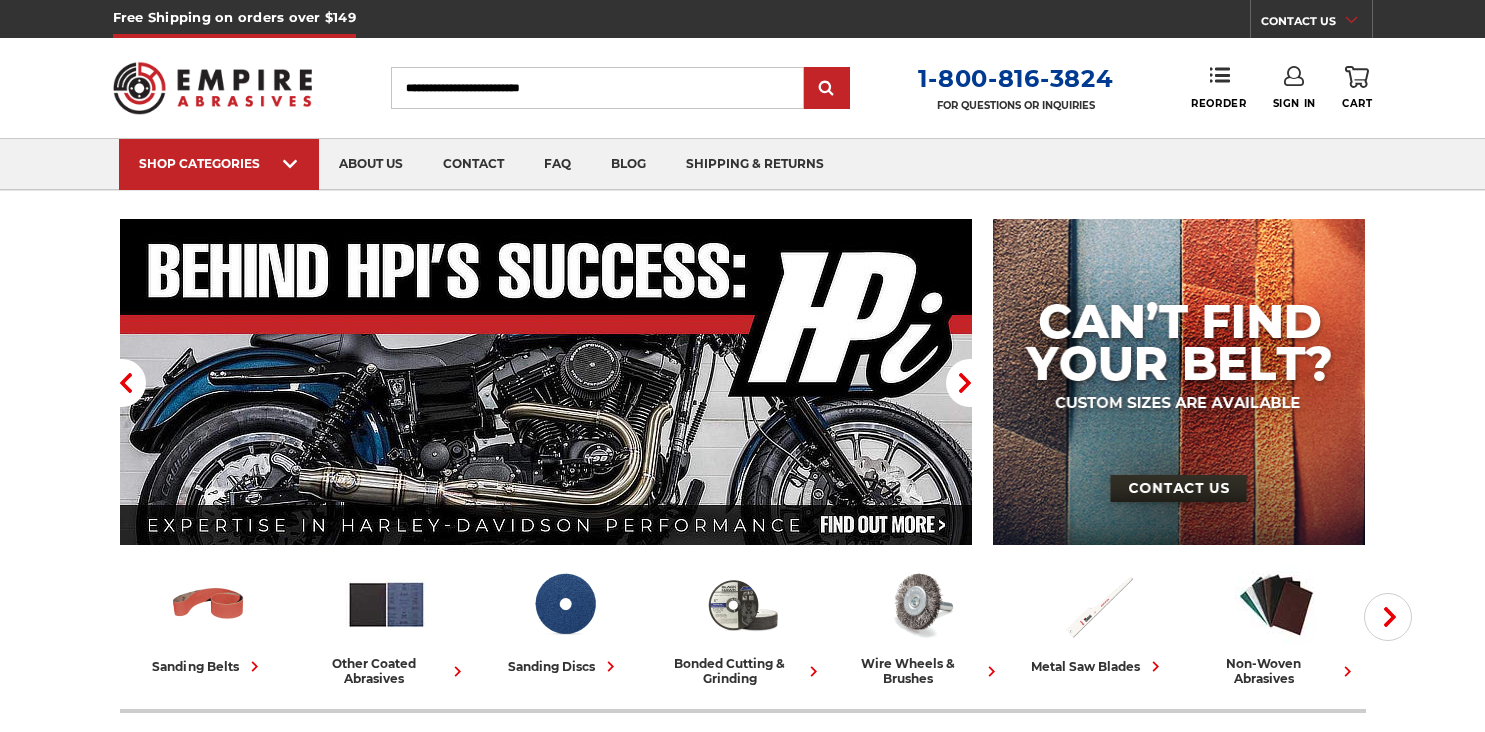 scroll, scrollTop: 0, scrollLeft: 0, axis: both 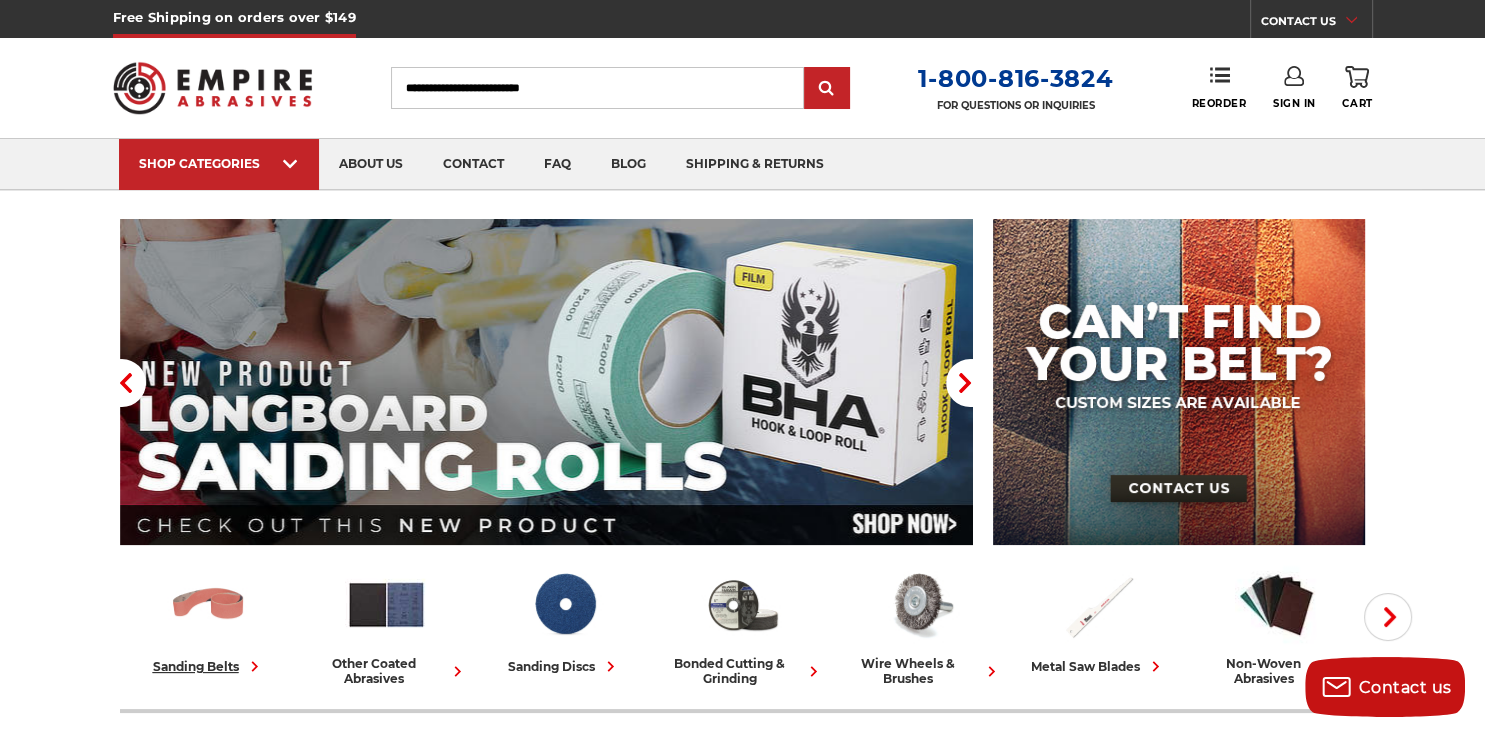 click at bounding box center (208, 604) 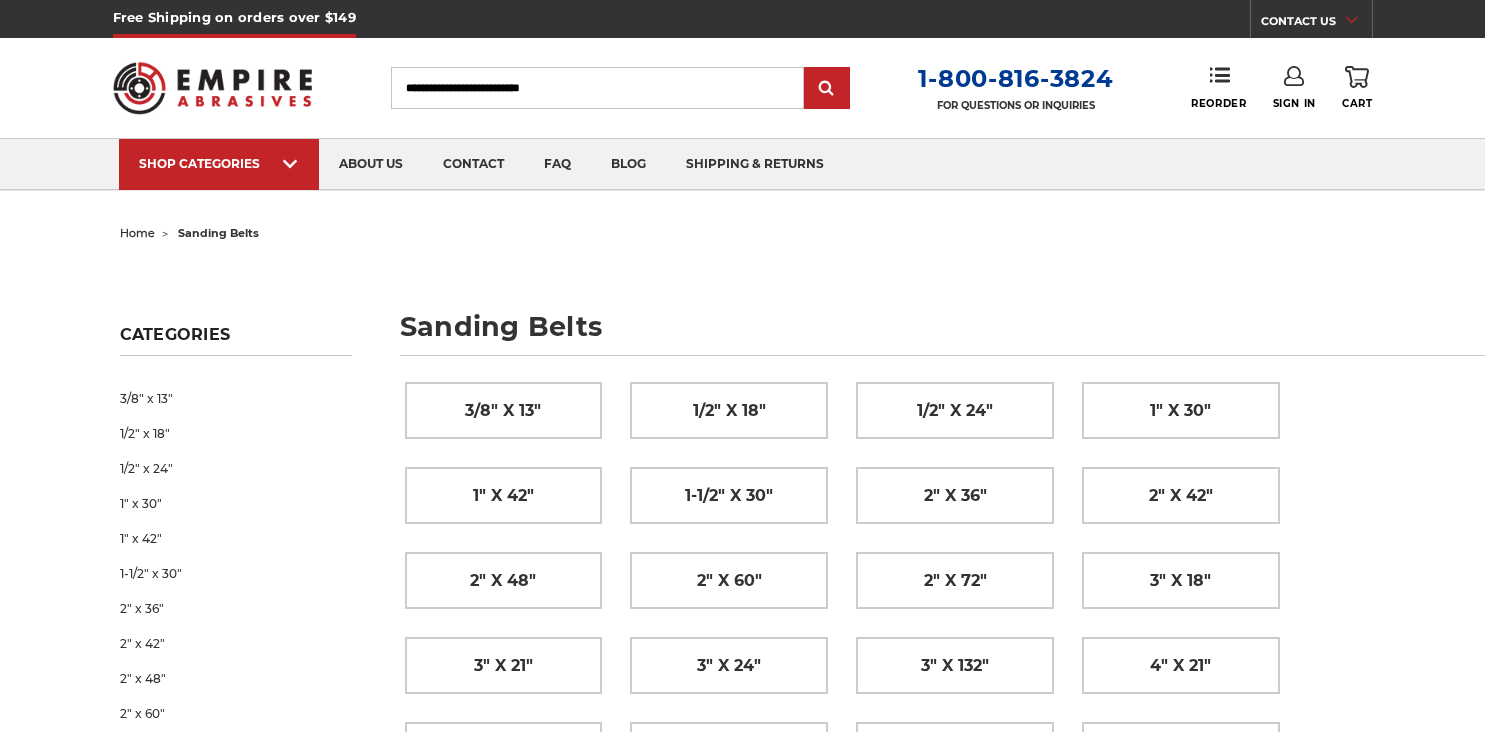 scroll, scrollTop: 0, scrollLeft: 0, axis: both 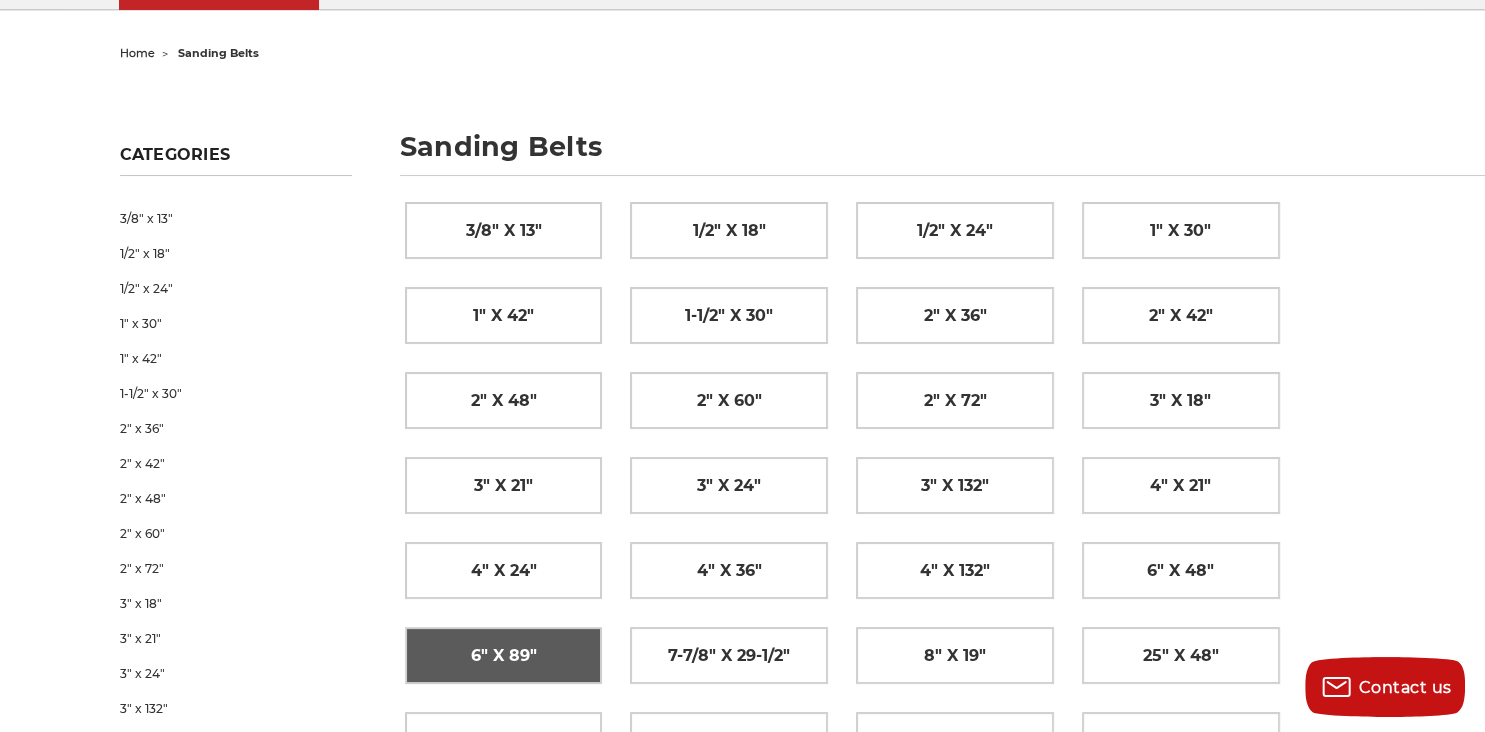 click on "6" x 89"" at bounding box center (503, 656) 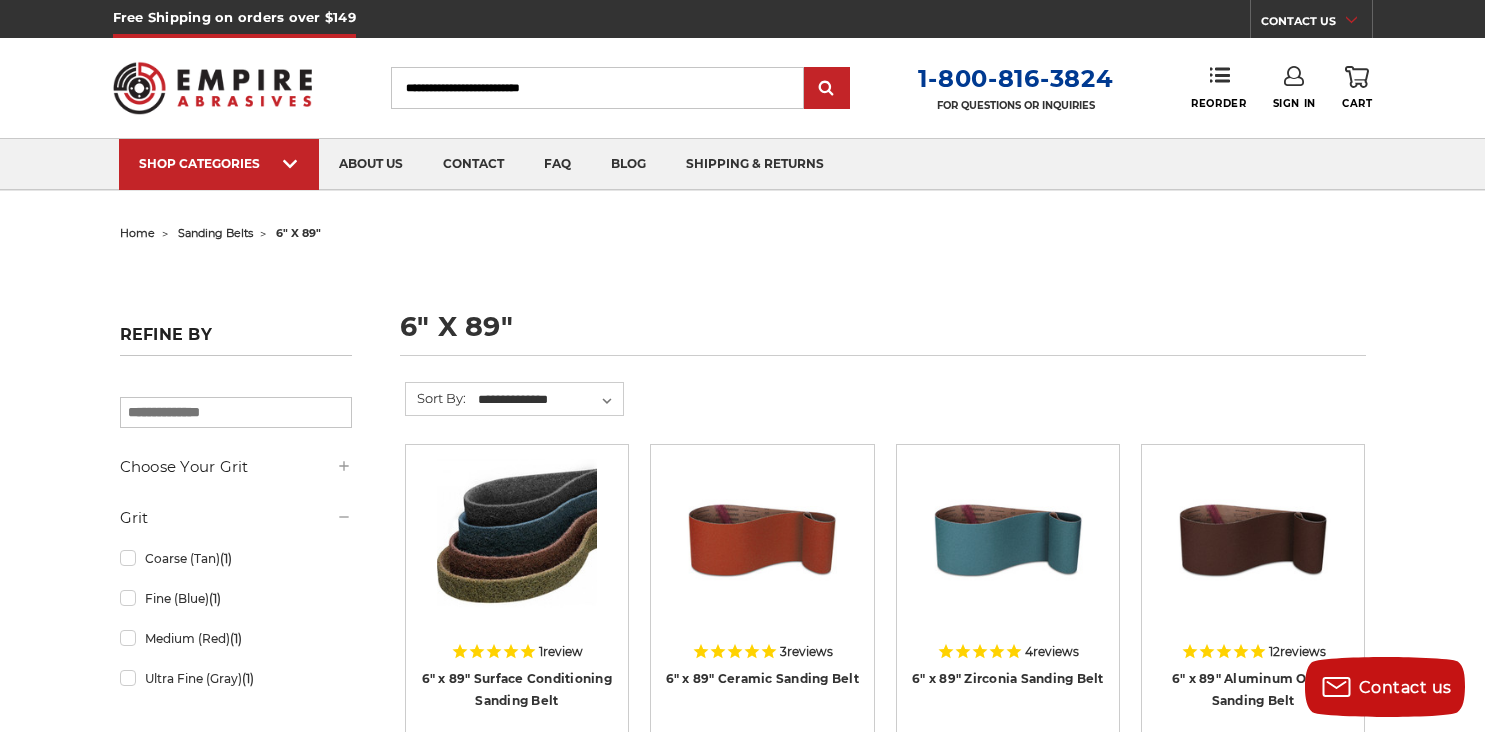 scroll, scrollTop: 0, scrollLeft: 0, axis: both 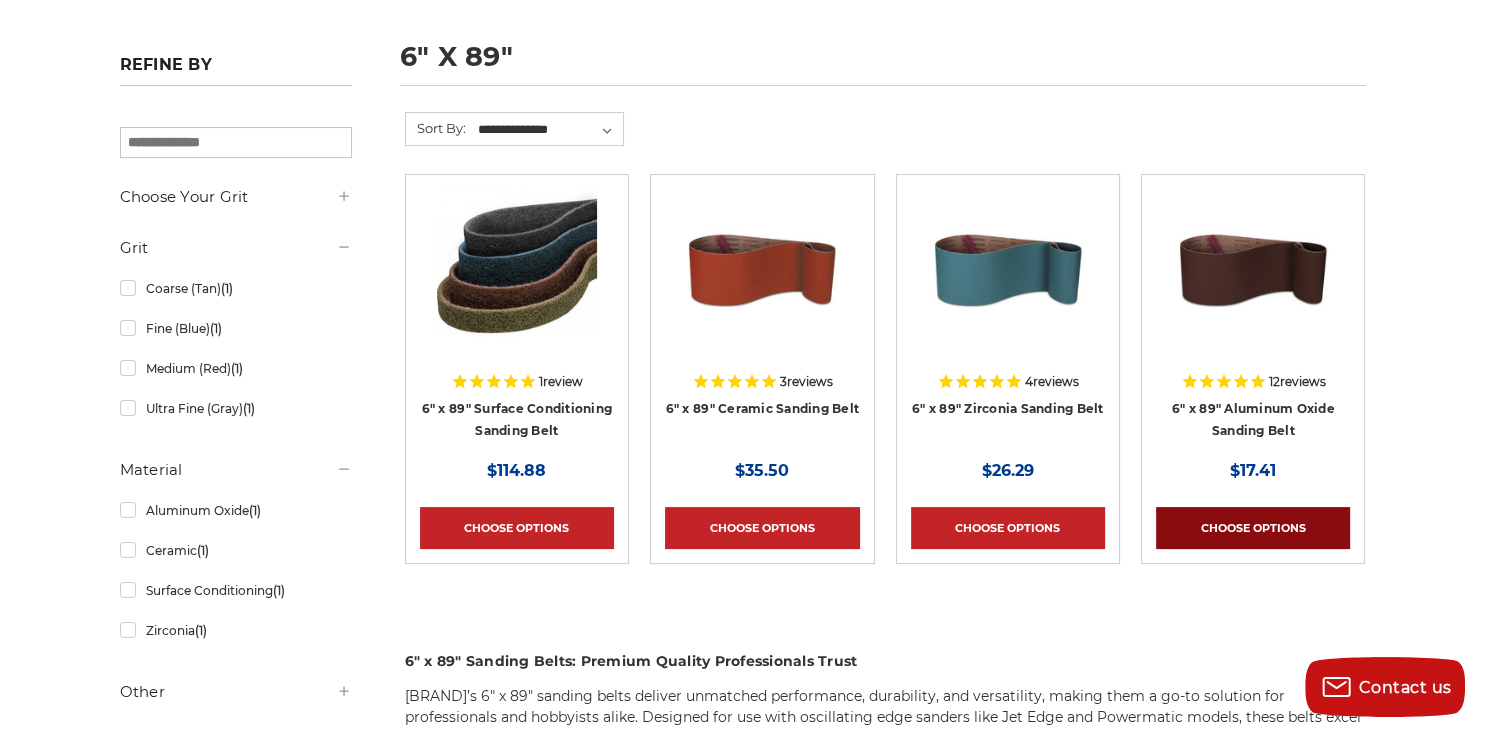 click on "Choose Options" at bounding box center [1253, 528] 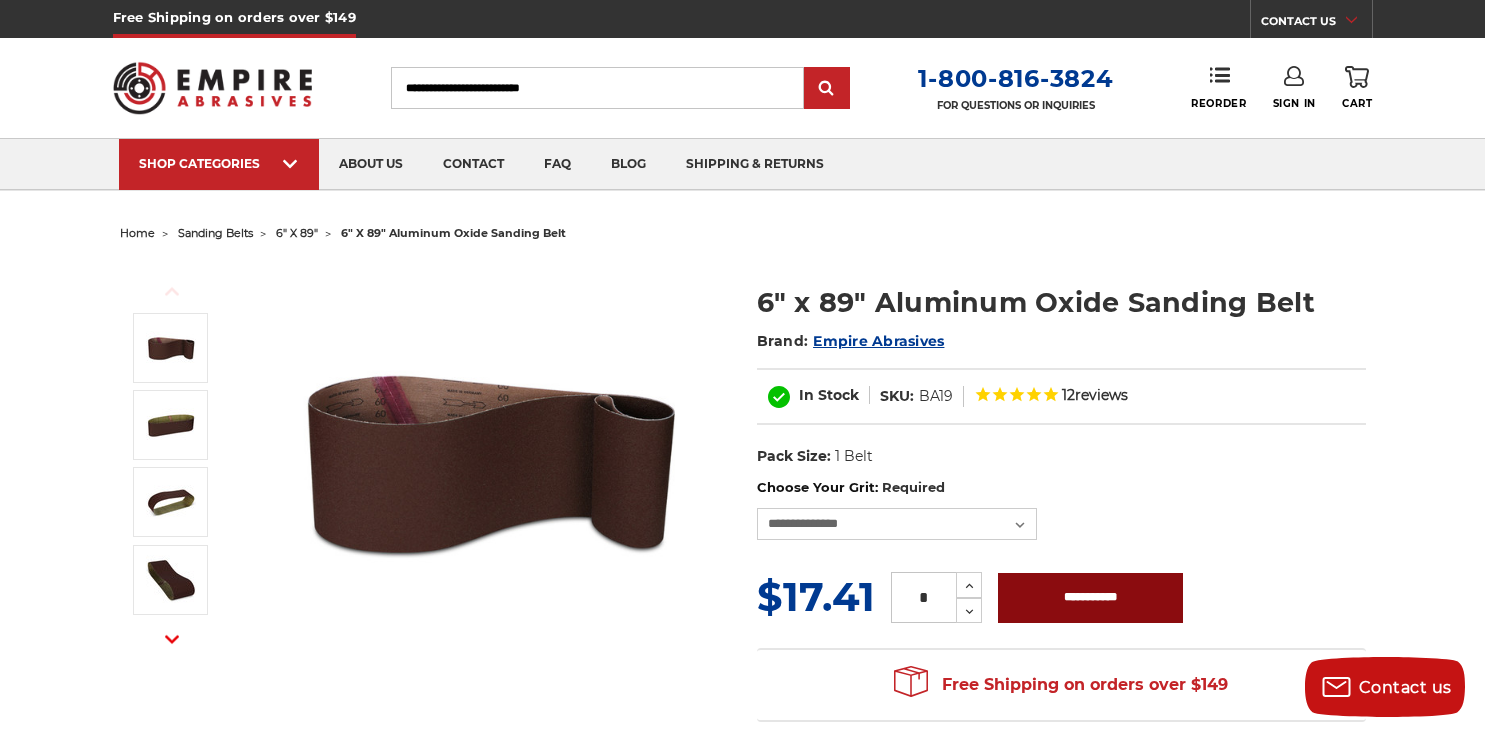 scroll, scrollTop: 0, scrollLeft: 0, axis: both 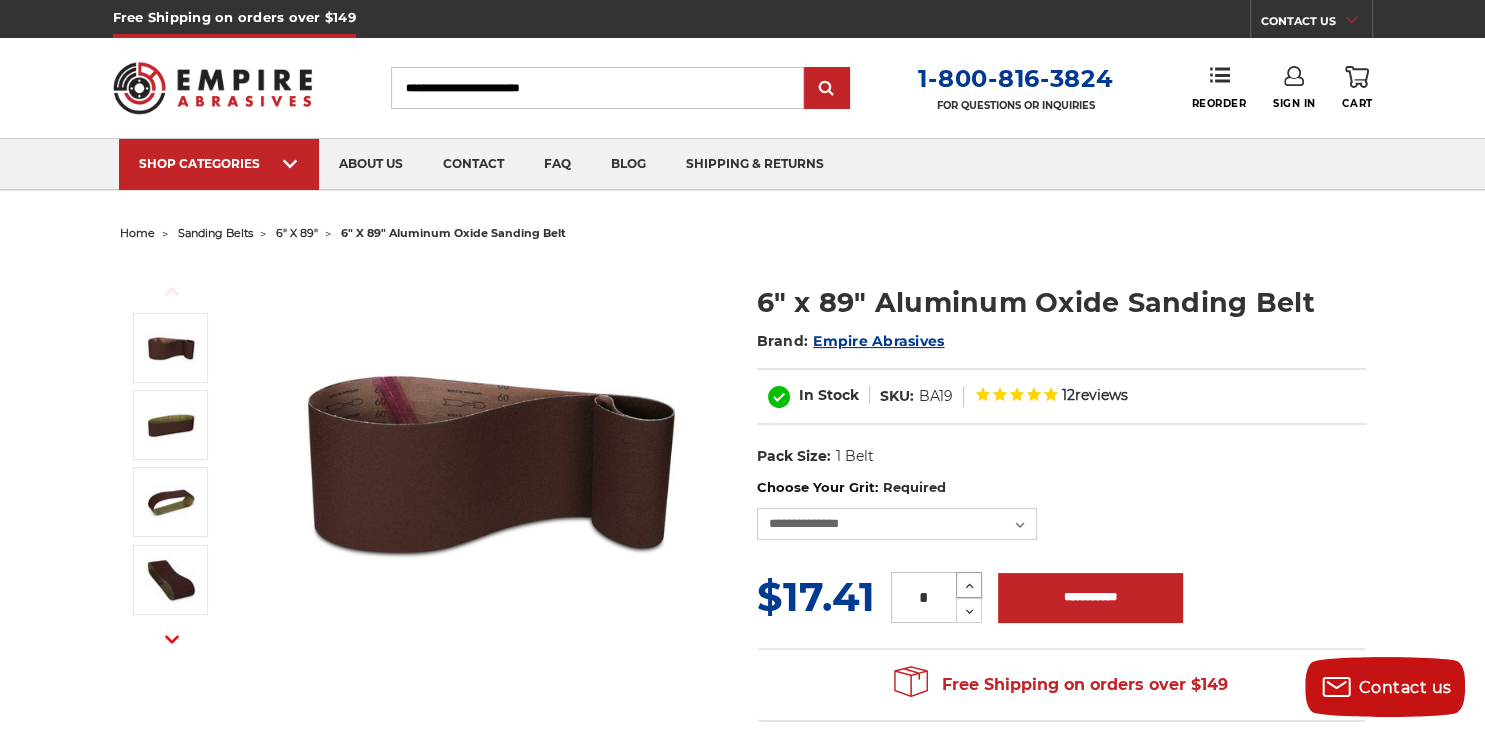 click 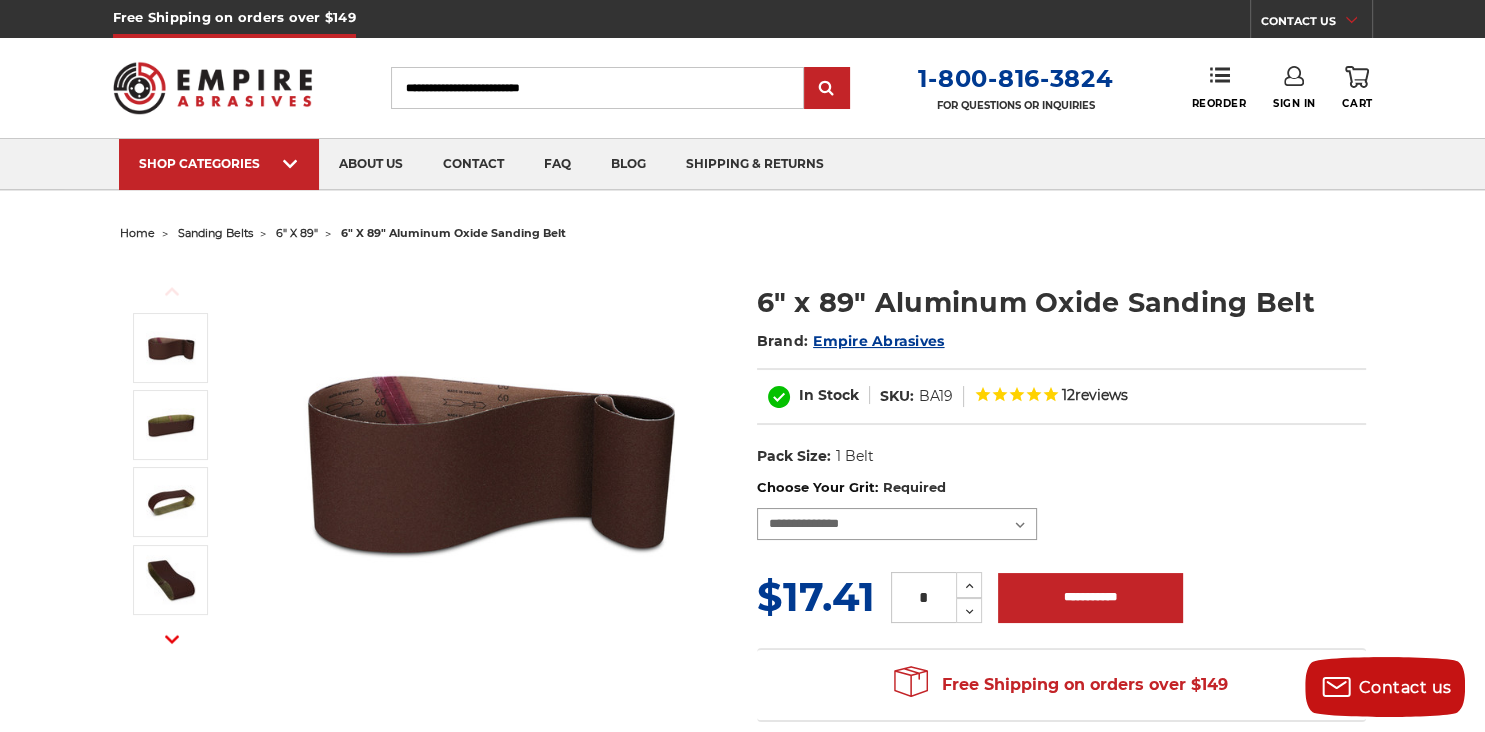 click on "**********" at bounding box center [897, 524] 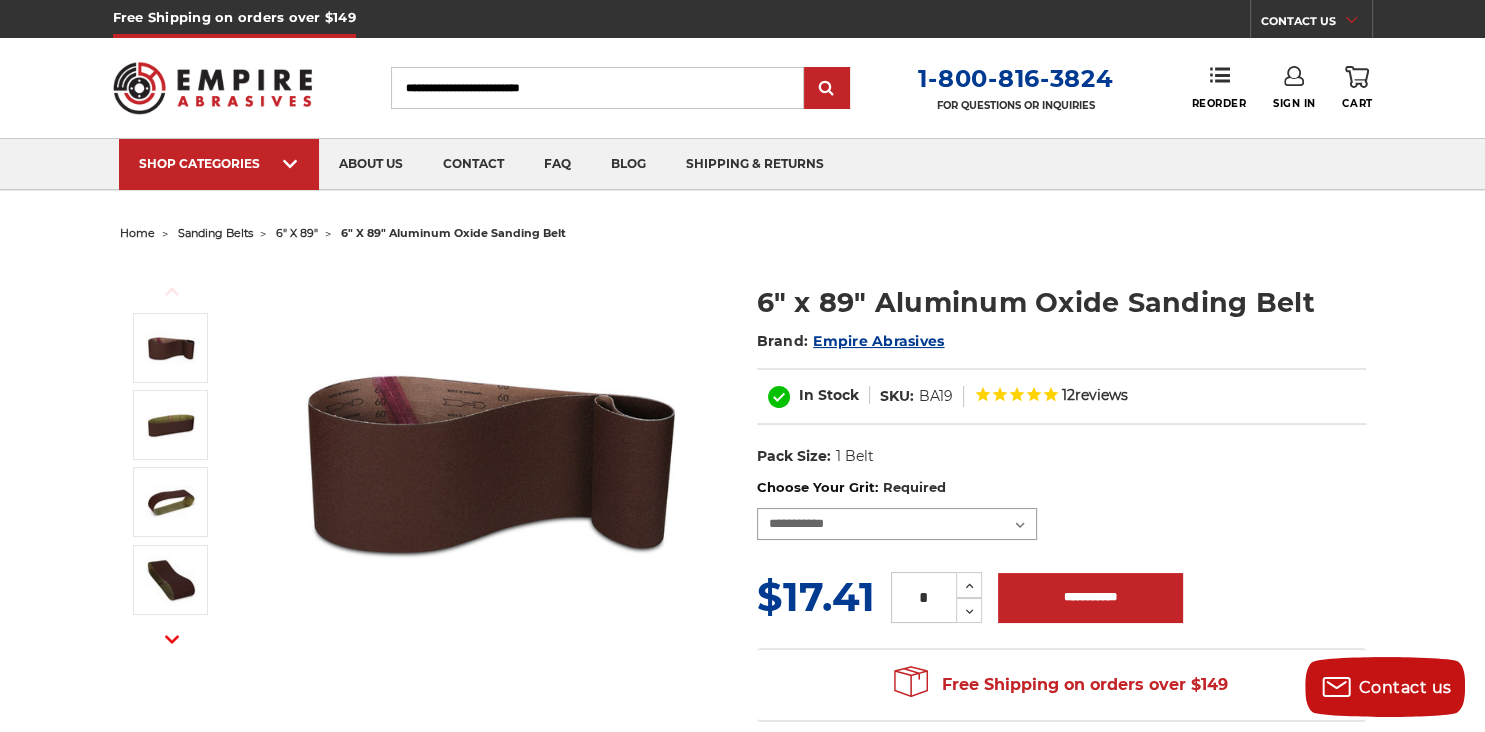 click on "**********" at bounding box center (0, 0) 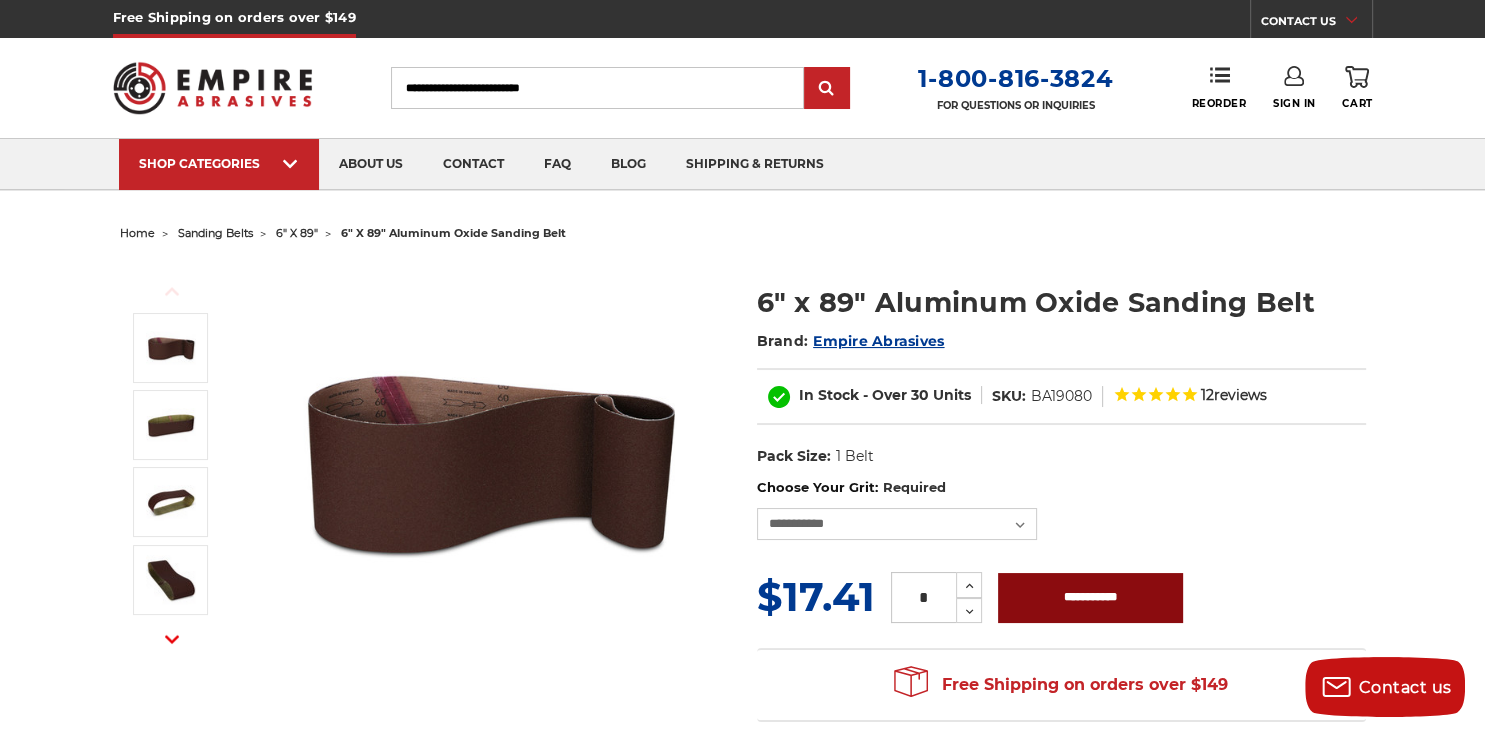 click on "**********" at bounding box center (1090, 598) 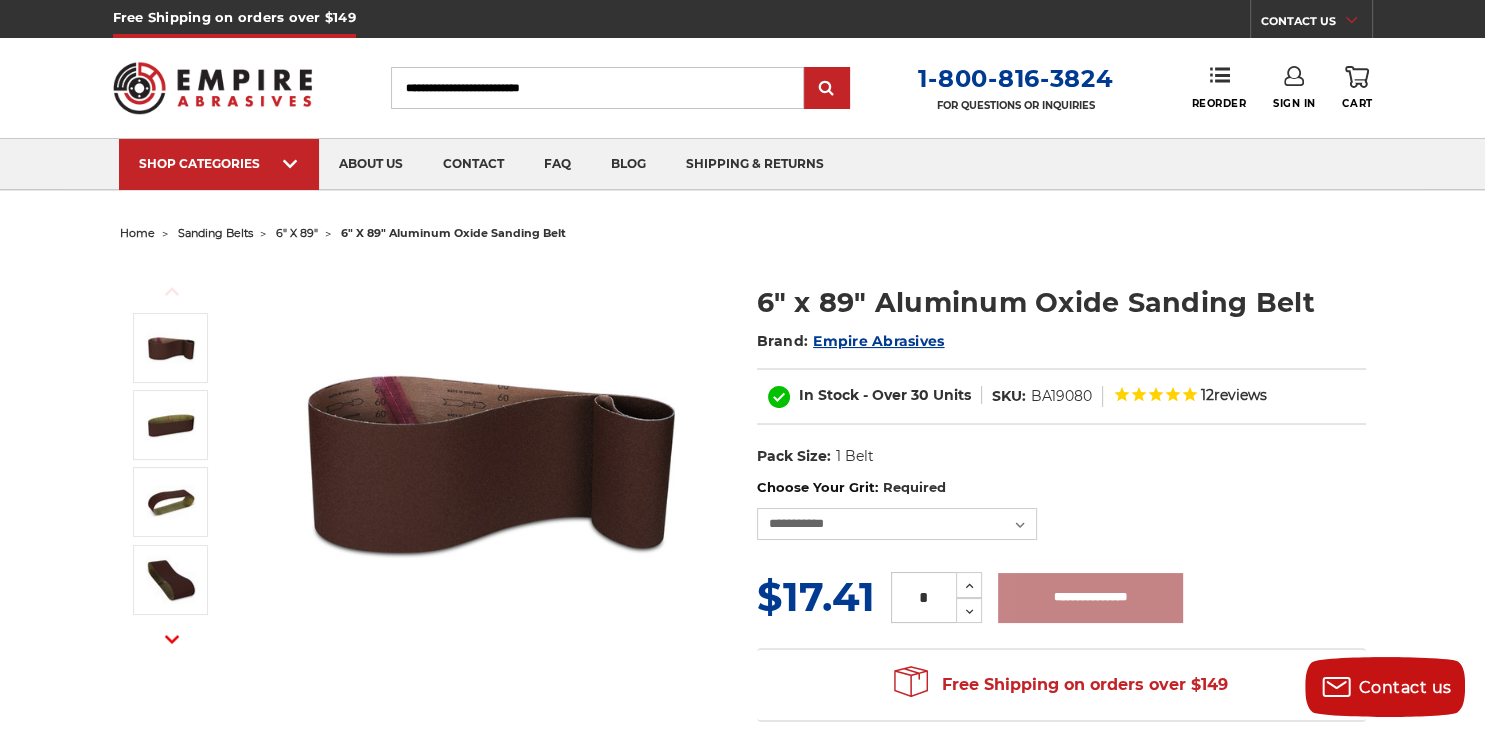 type on "**********" 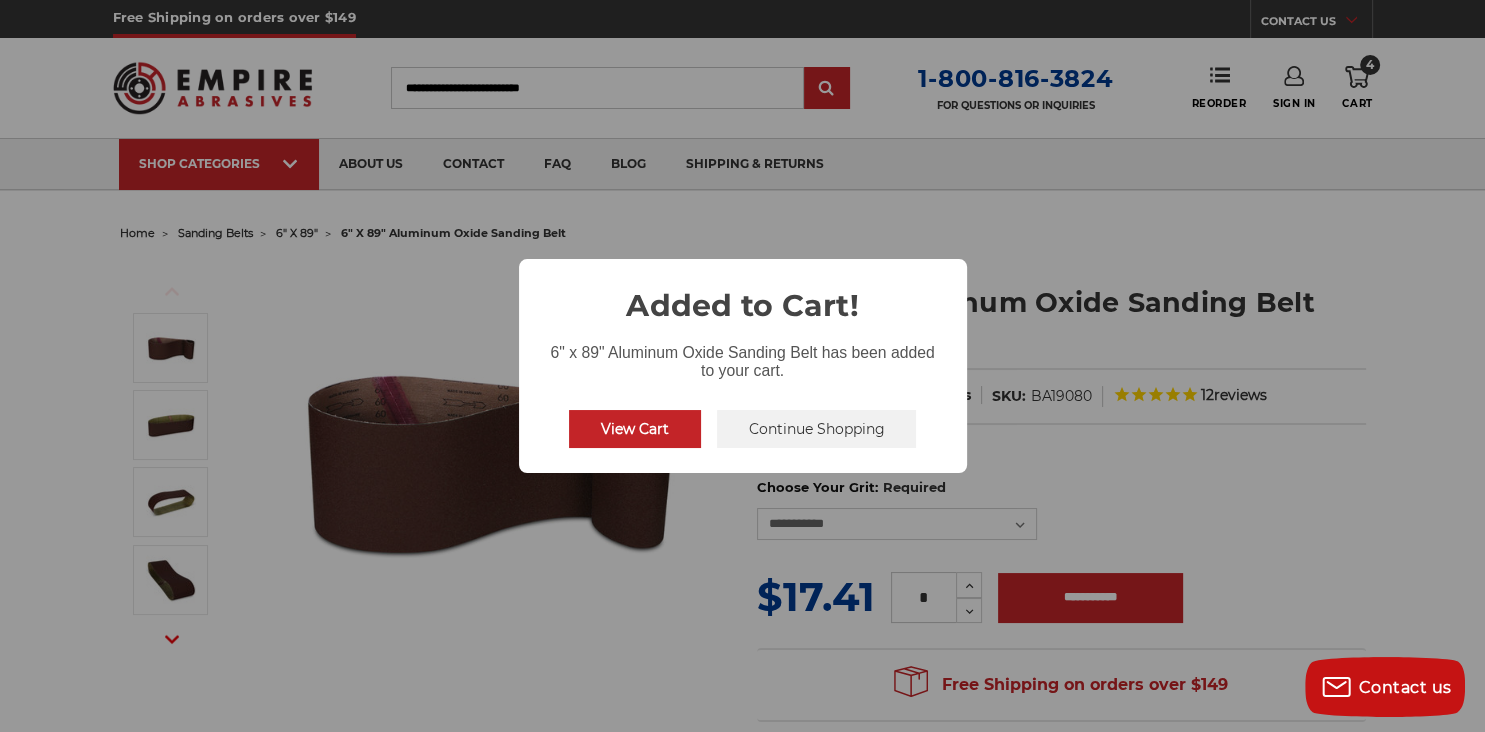 click on "Continue Shopping" at bounding box center [817, 429] 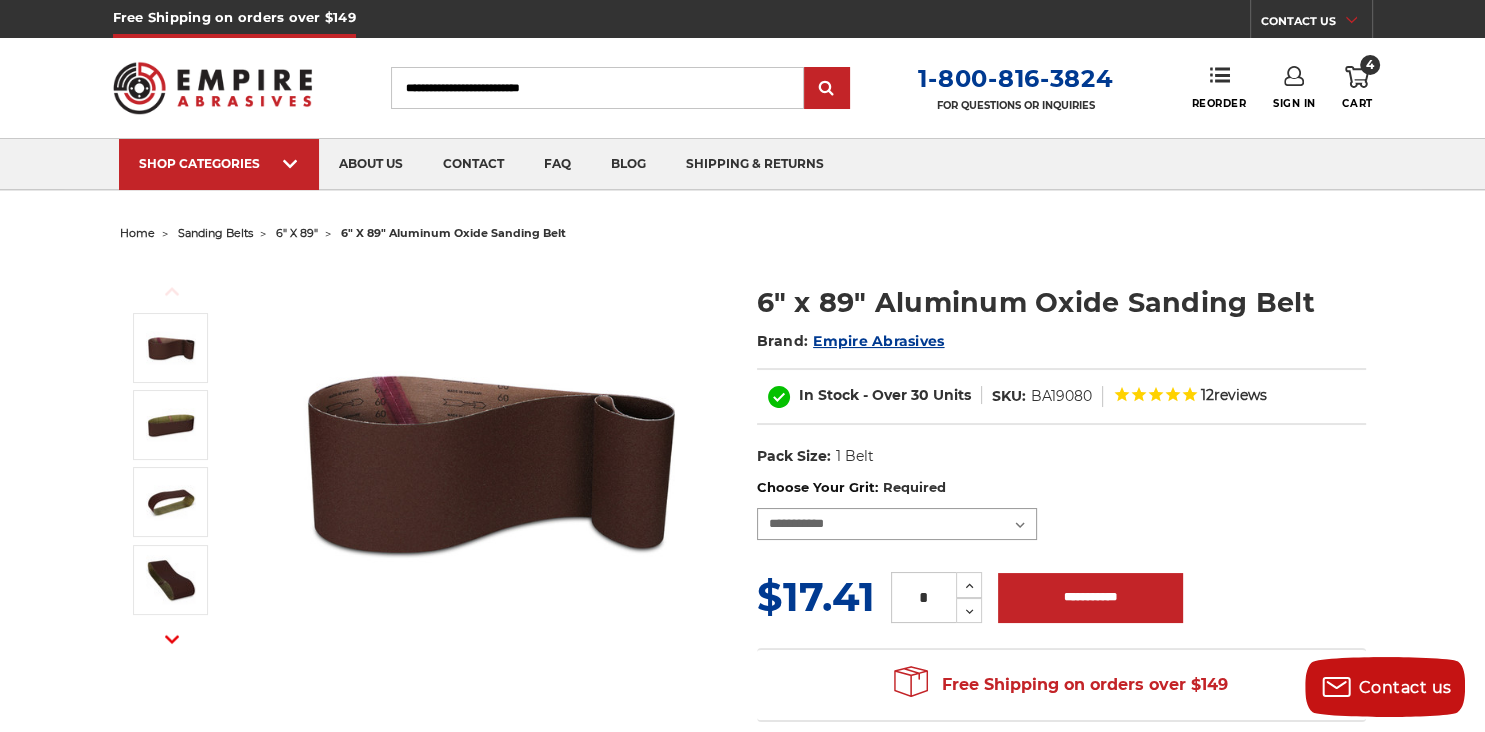 click on "**********" at bounding box center (897, 524) 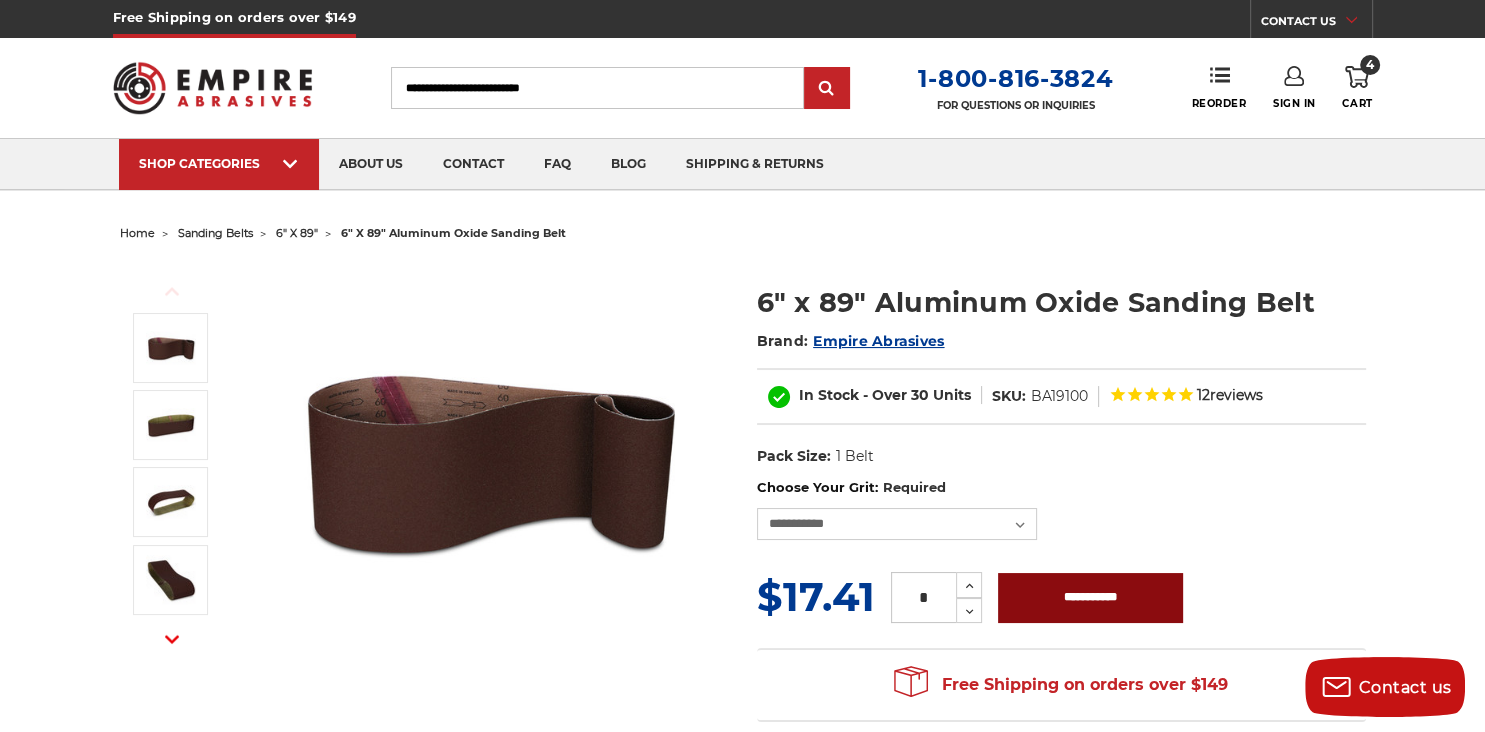 click on "**********" at bounding box center [1090, 598] 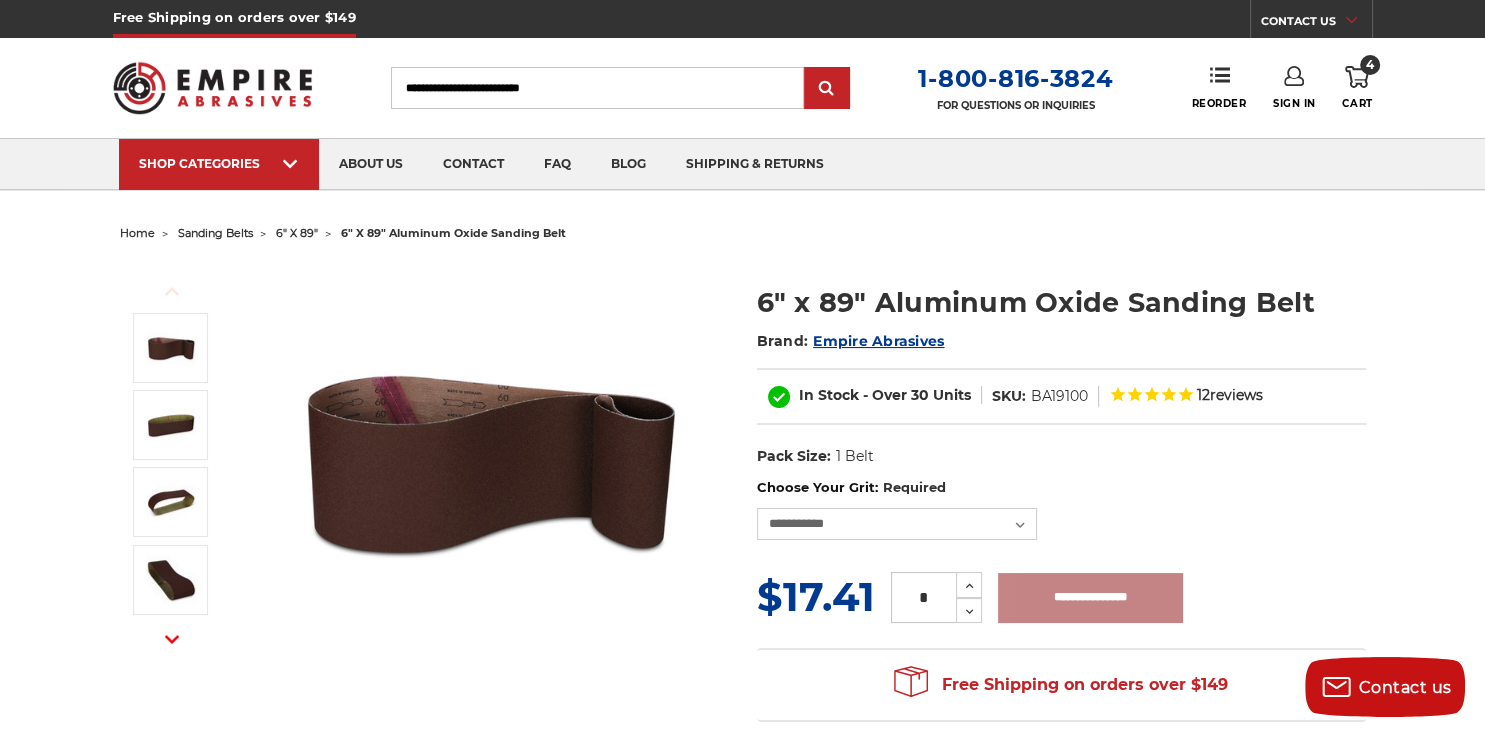 type on "**********" 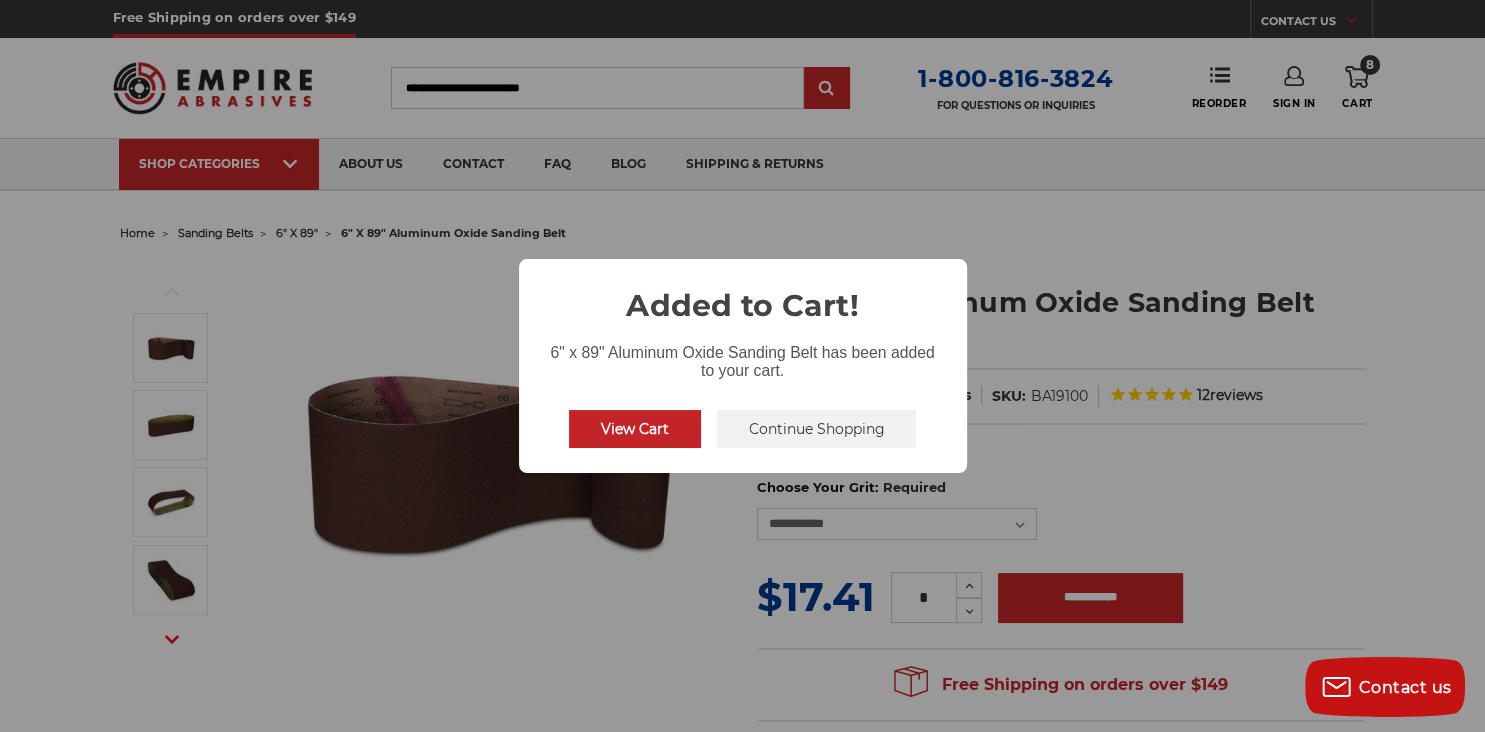click on "View Cart" at bounding box center (635, 429) 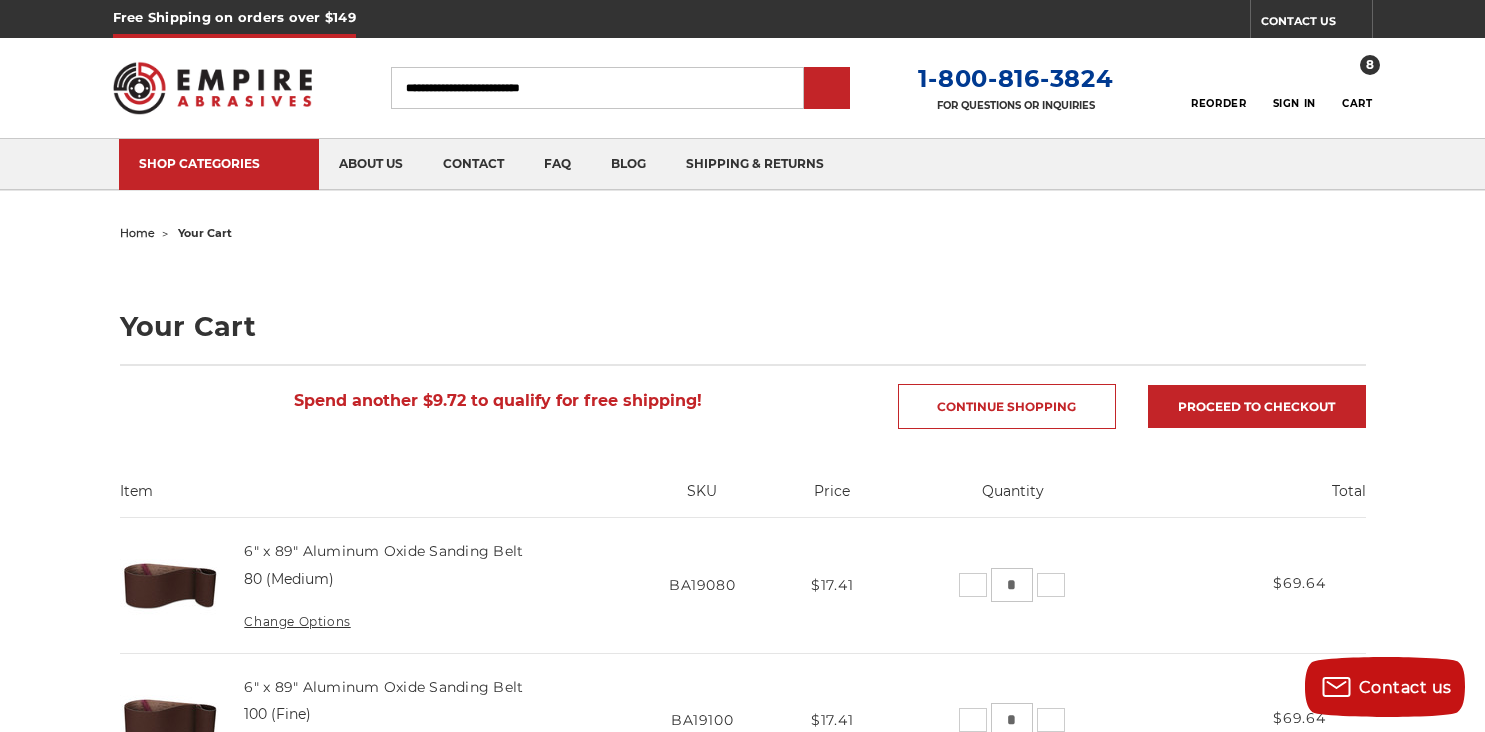 scroll, scrollTop: 0, scrollLeft: 0, axis: both 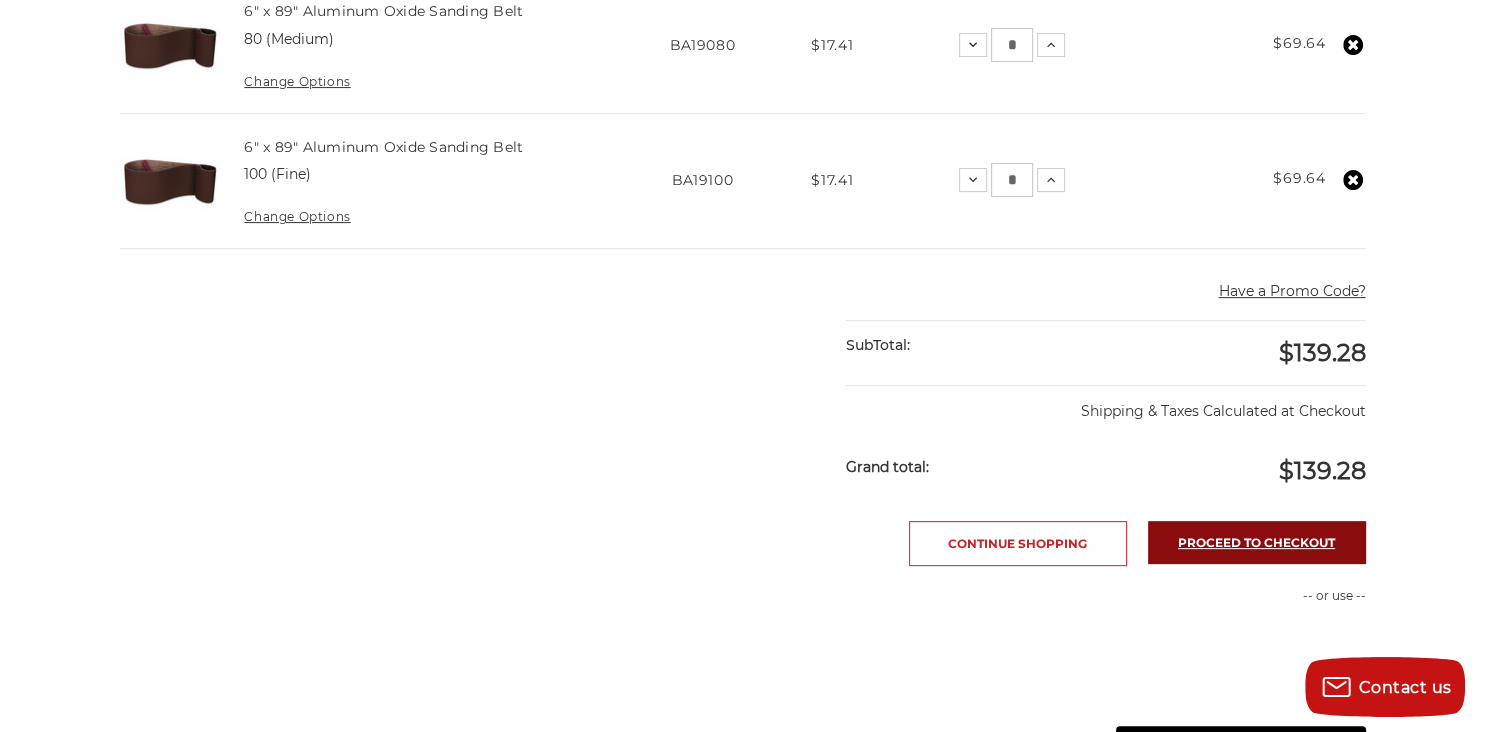 click on "Proceed to checkout" at bounding box center (1257, 542) 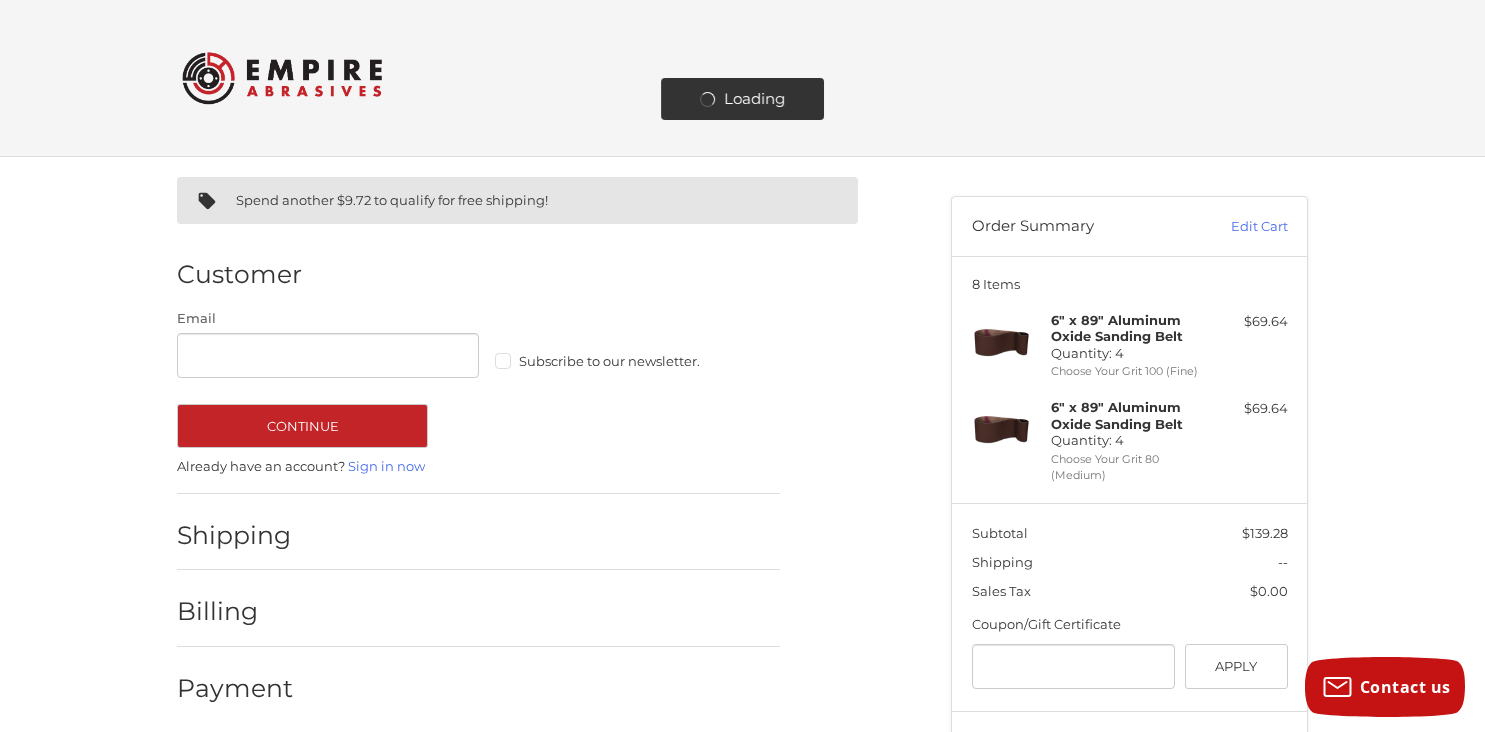 scroll, scrollTop: 0, scrollLeft: 0, axis: both 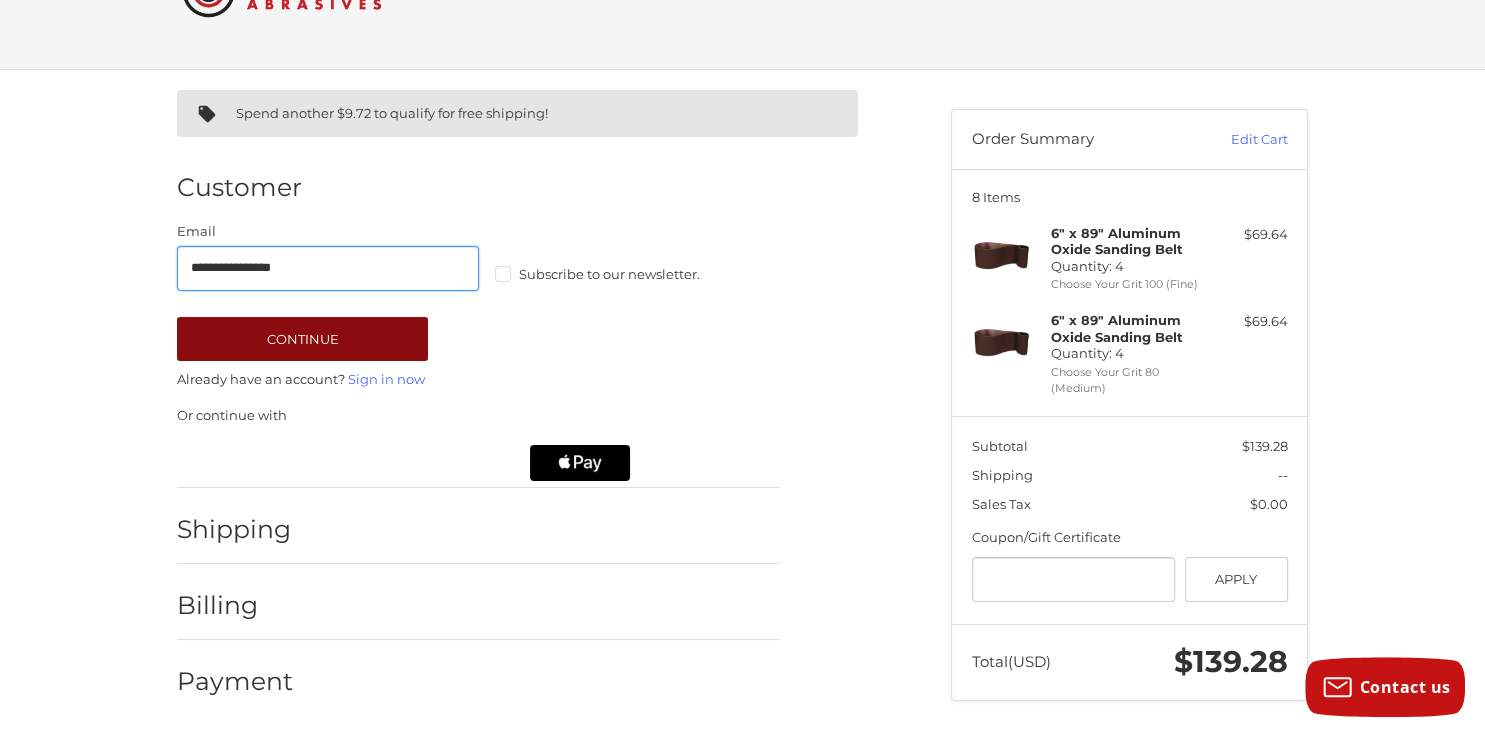 type on "**********" 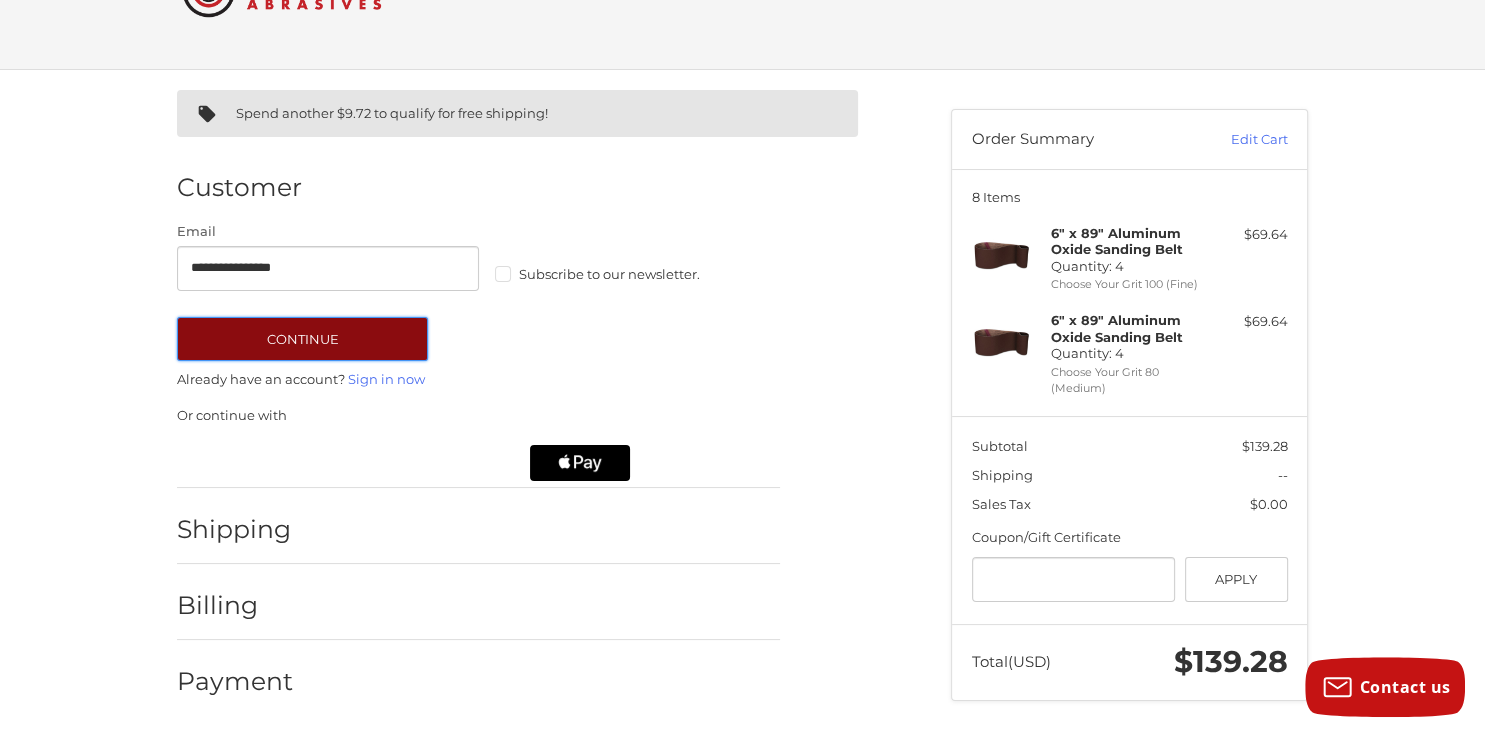 click on "Continue" at bounding box center (302, 339) 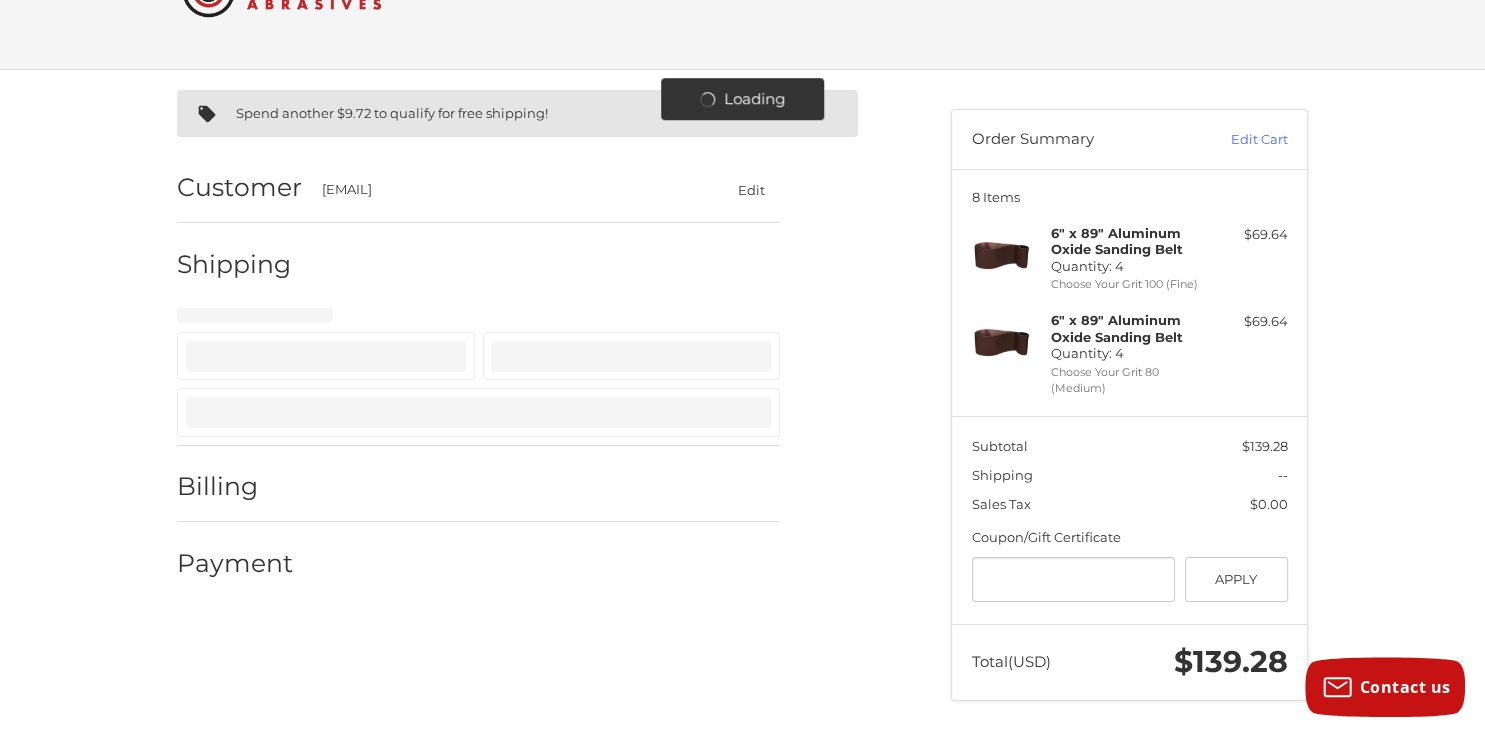 select on "**" 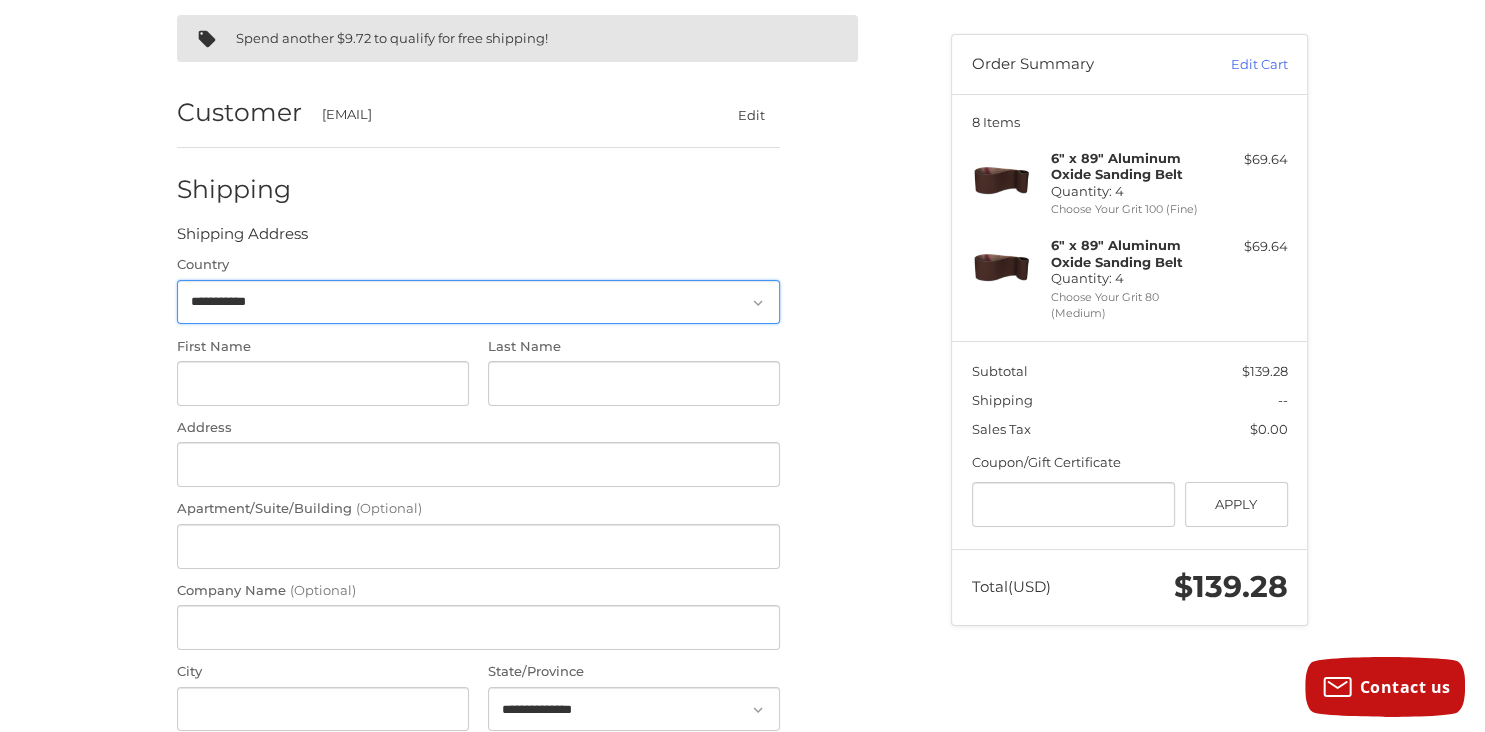 scroll, scrollTop: 163, scrollLeft: 0, axis: vertical 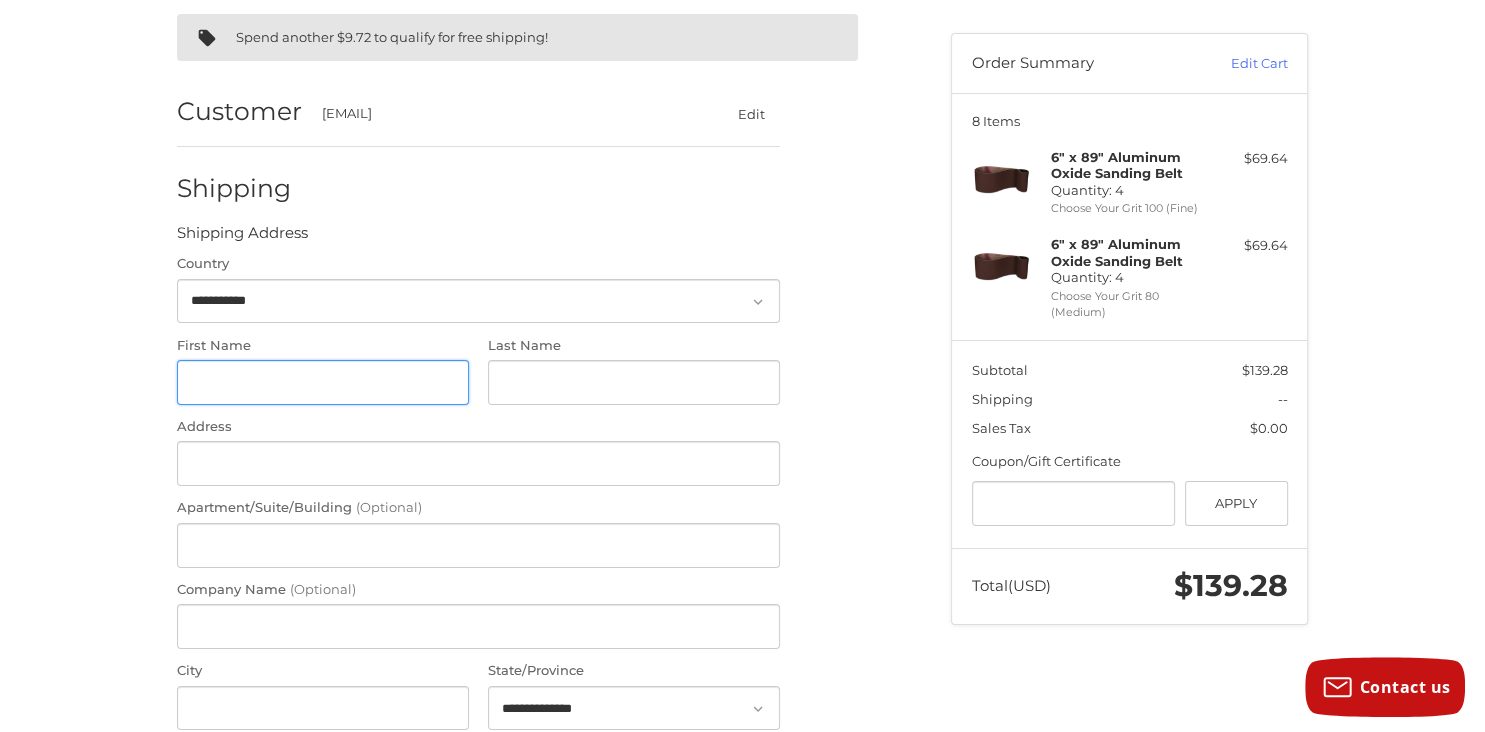 click on "First Name" at bounding box center [323, 382] 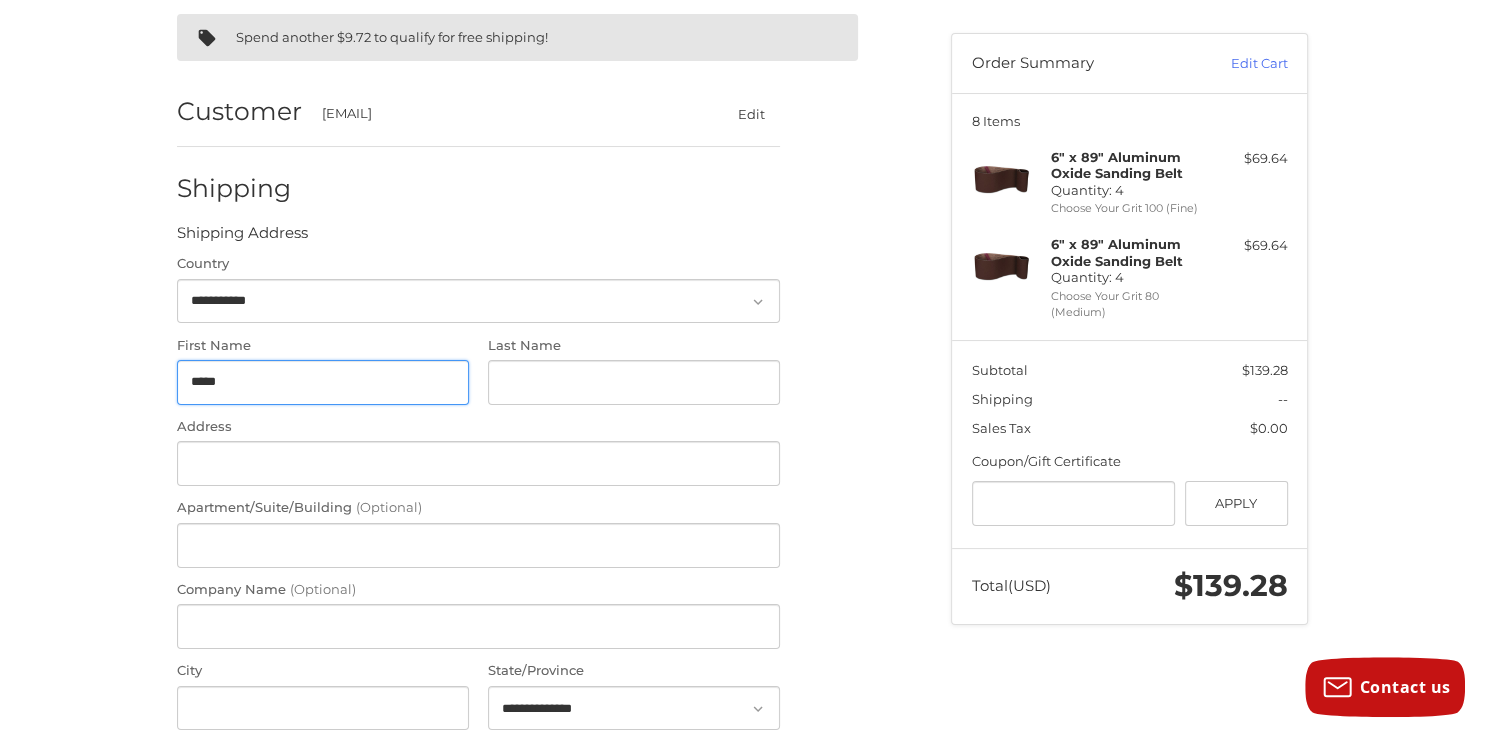 type on "*****" 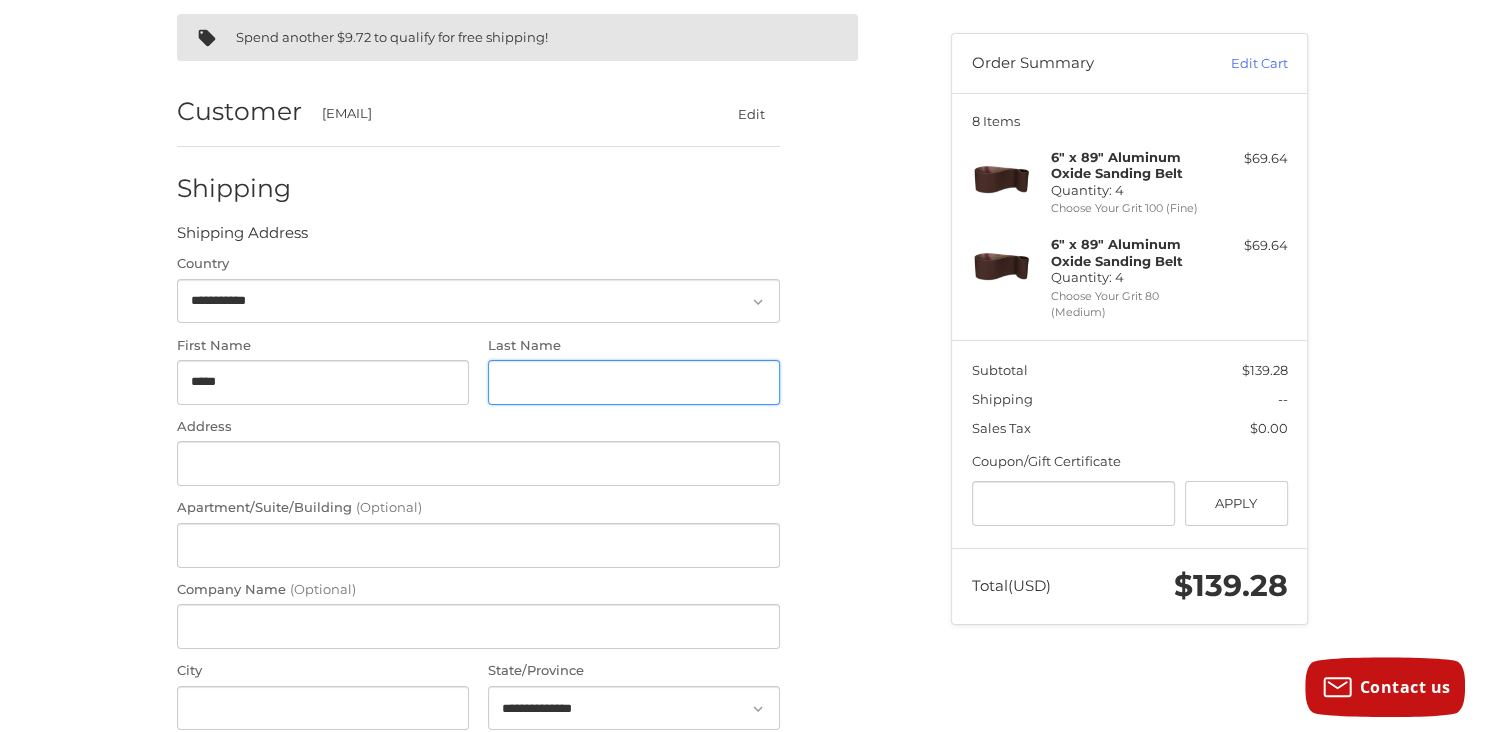 click on "Last Name" at bounding box center [634, 382] 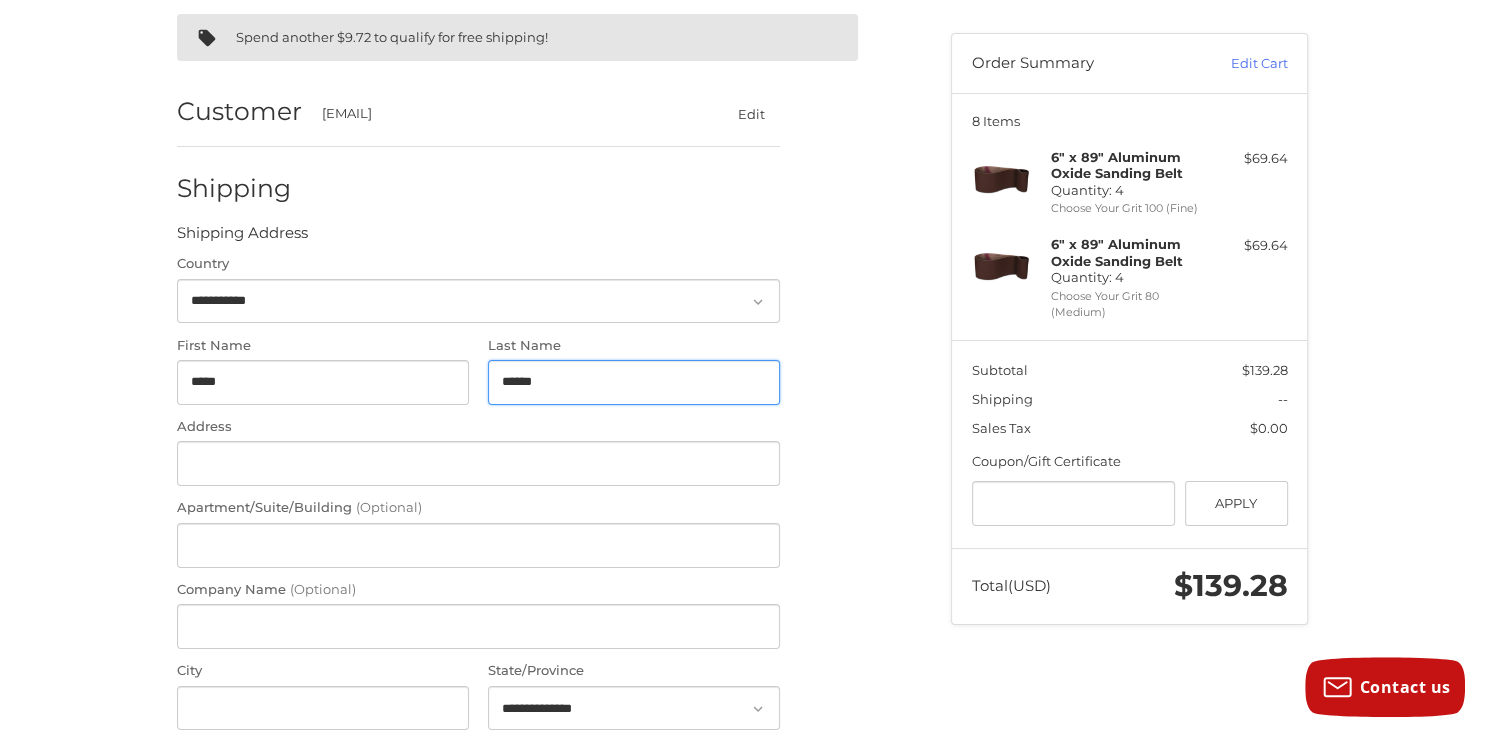 type on "******" 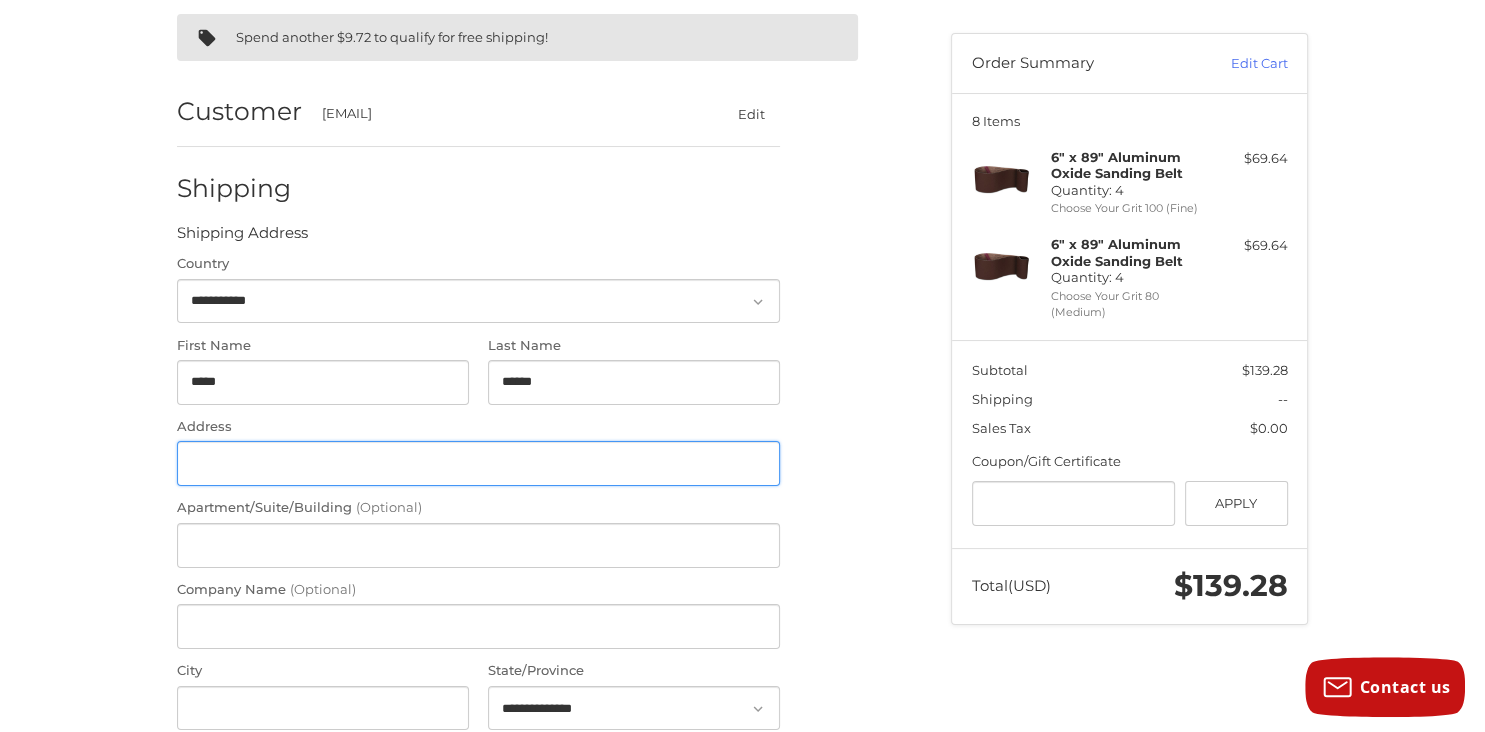 click on "Address" at bounding box center [478, 463] 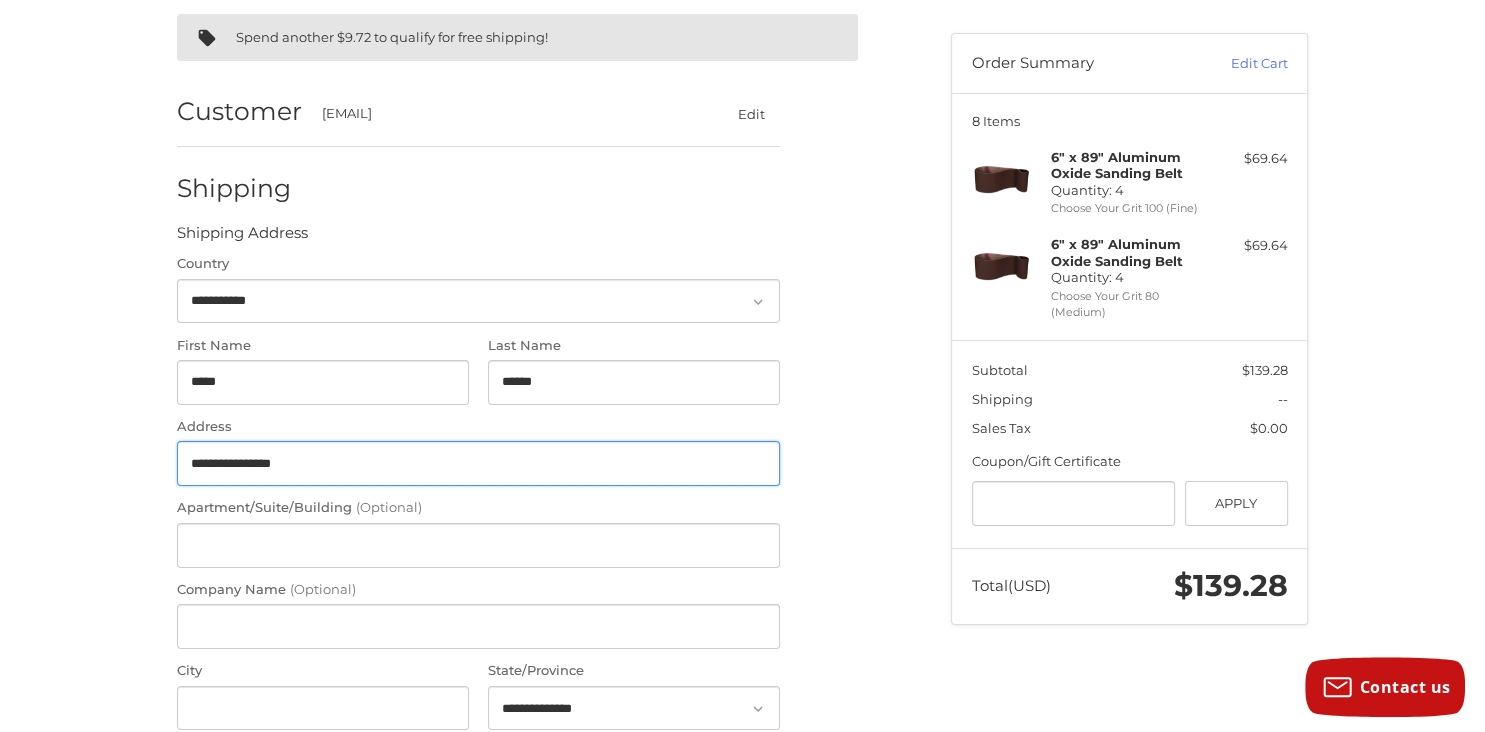 type on "**********" 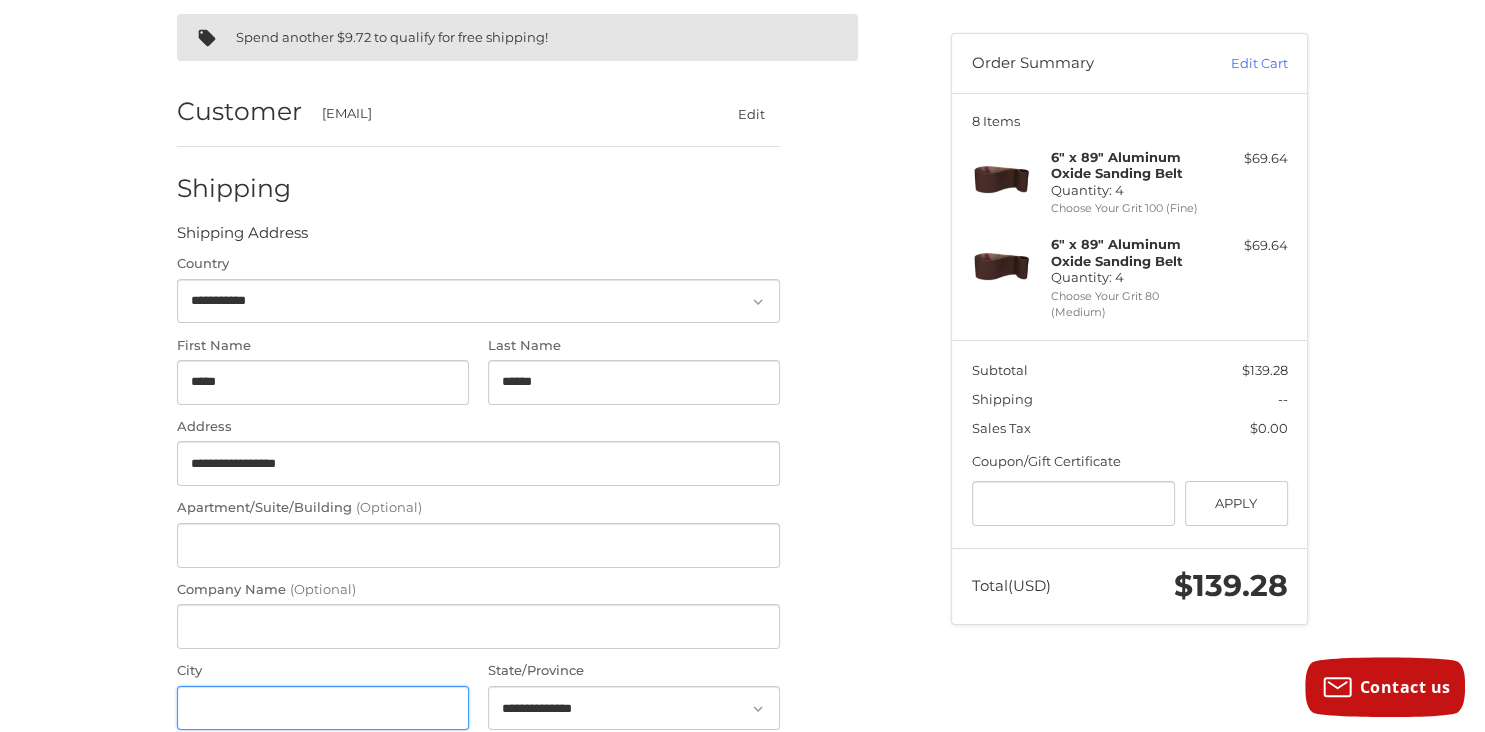 click on "City" at bounding box center (323, 708) 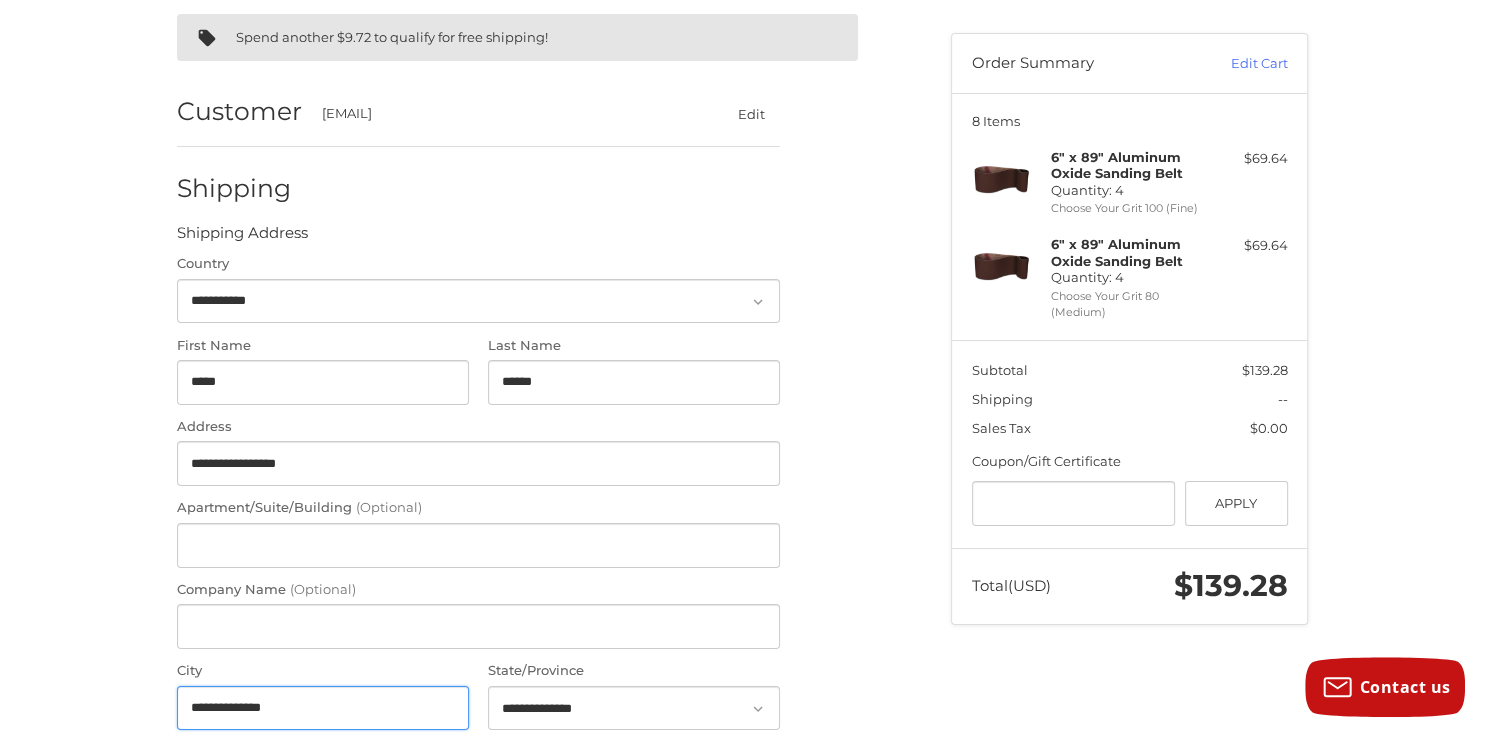 type on "**********" 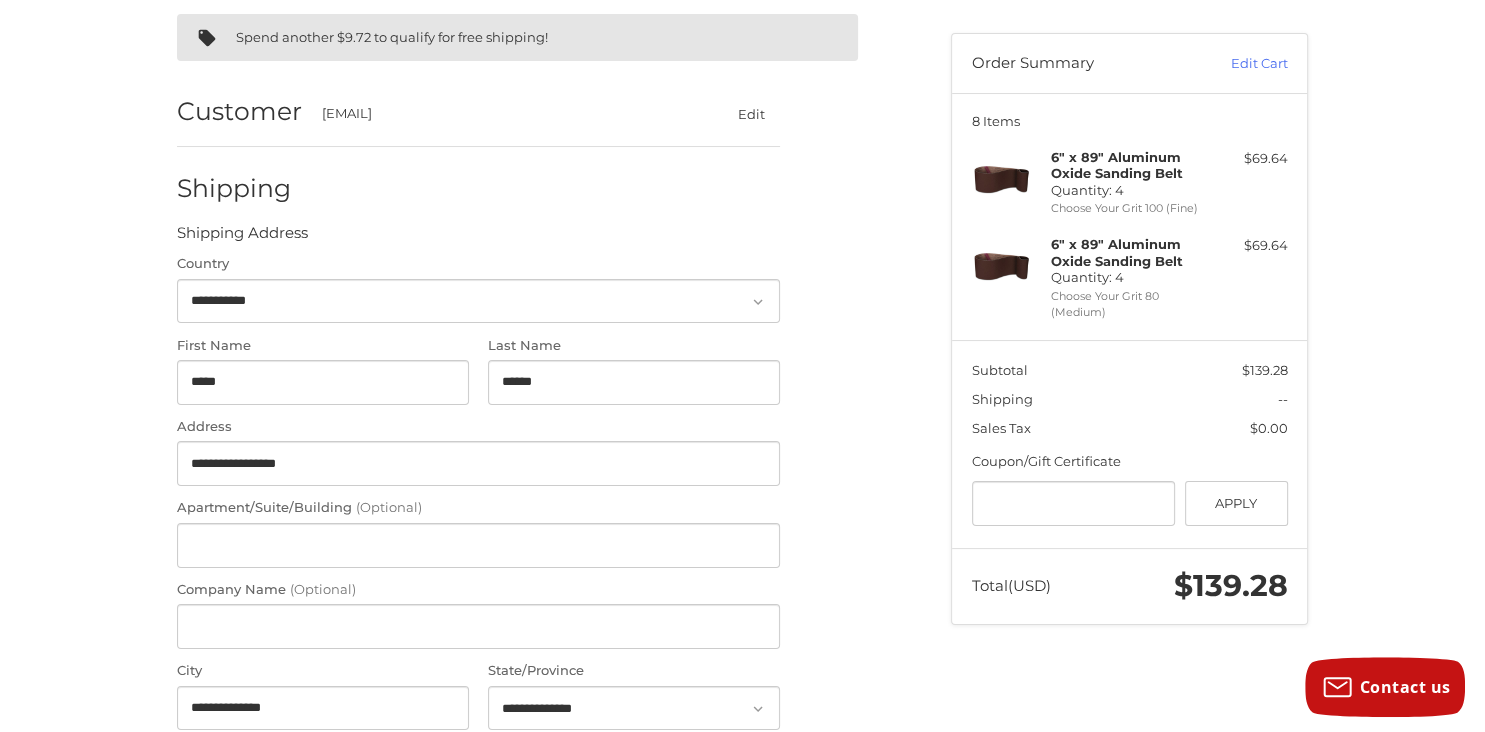 click 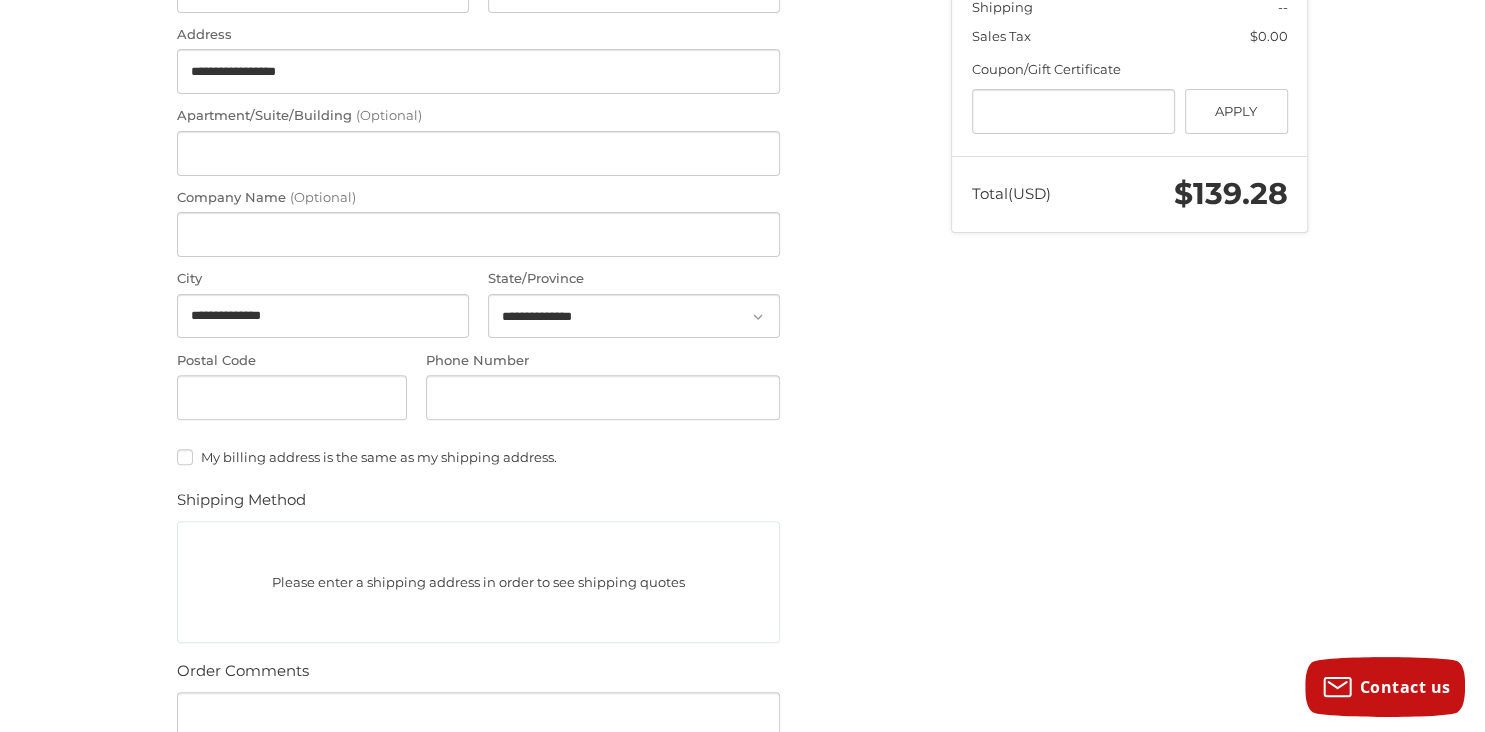 scroll, scrollTop: 595, scrollLeft: 0, axis: vertical 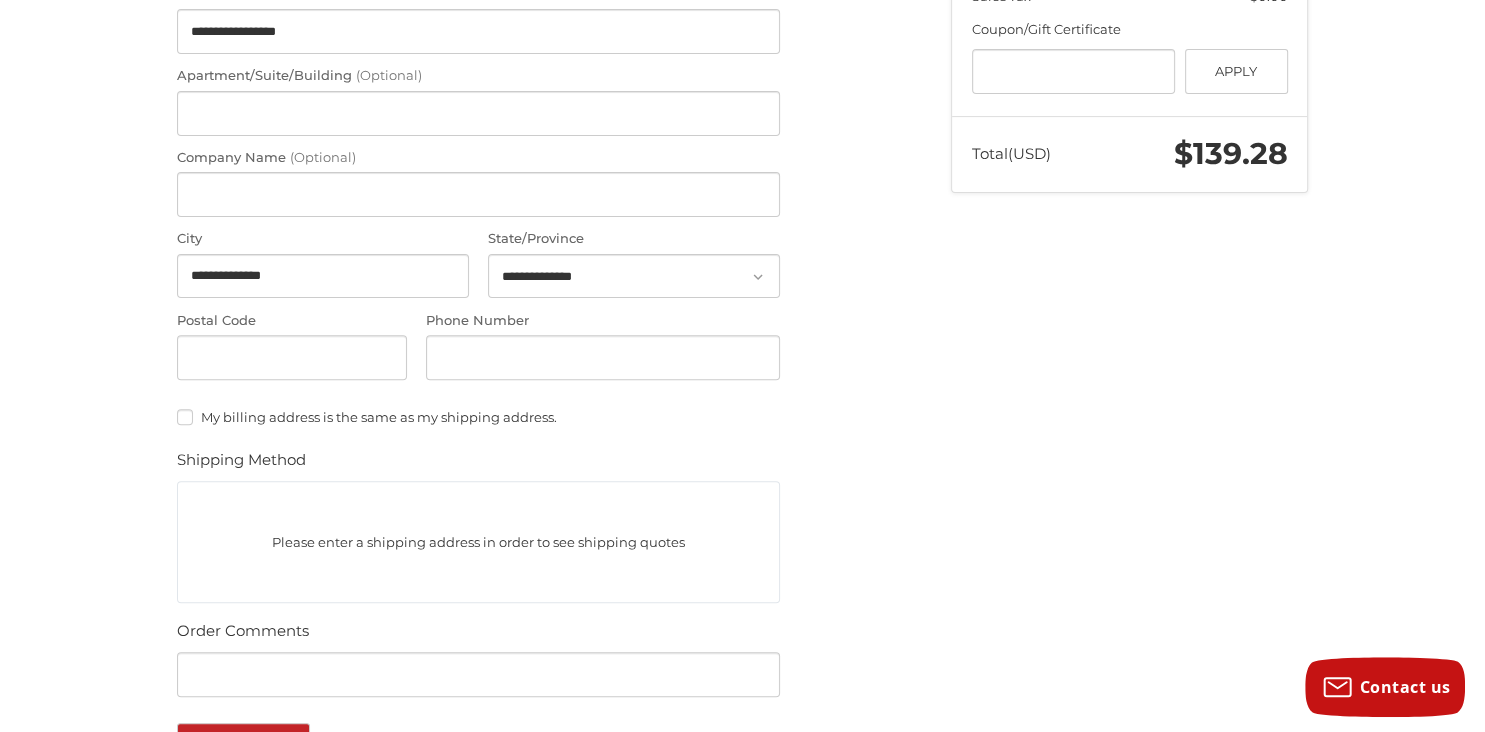 click 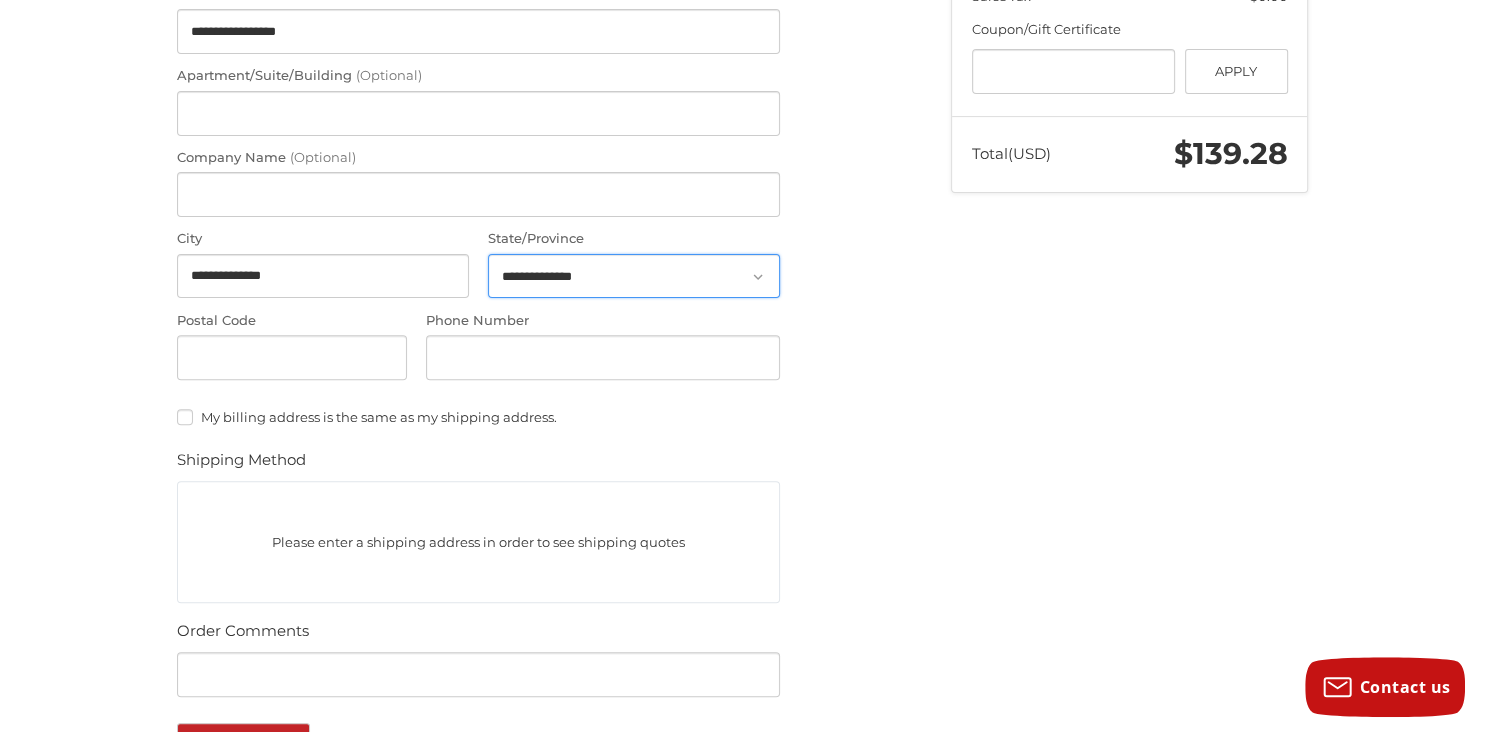 click on "**********" at bounding box center (634, 276) 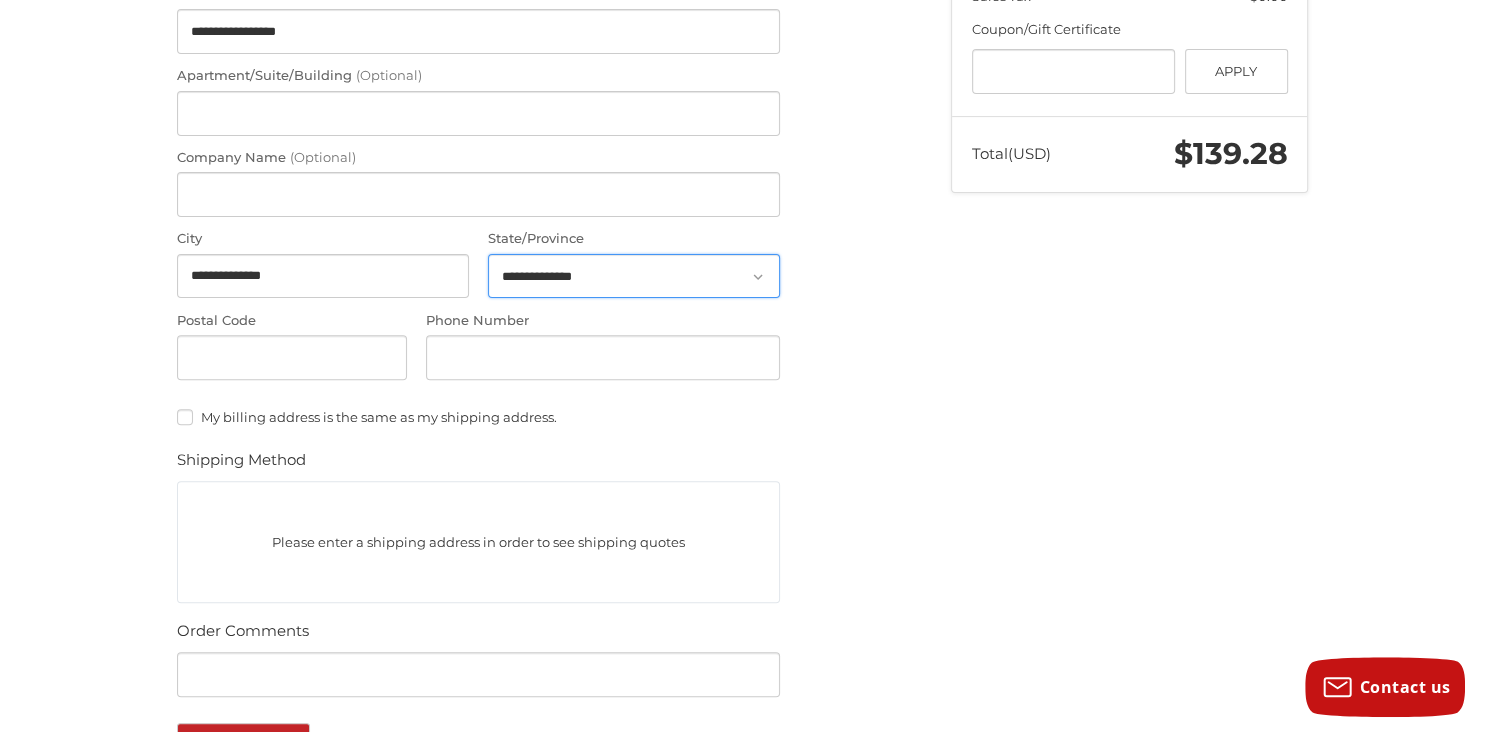 select on "**" 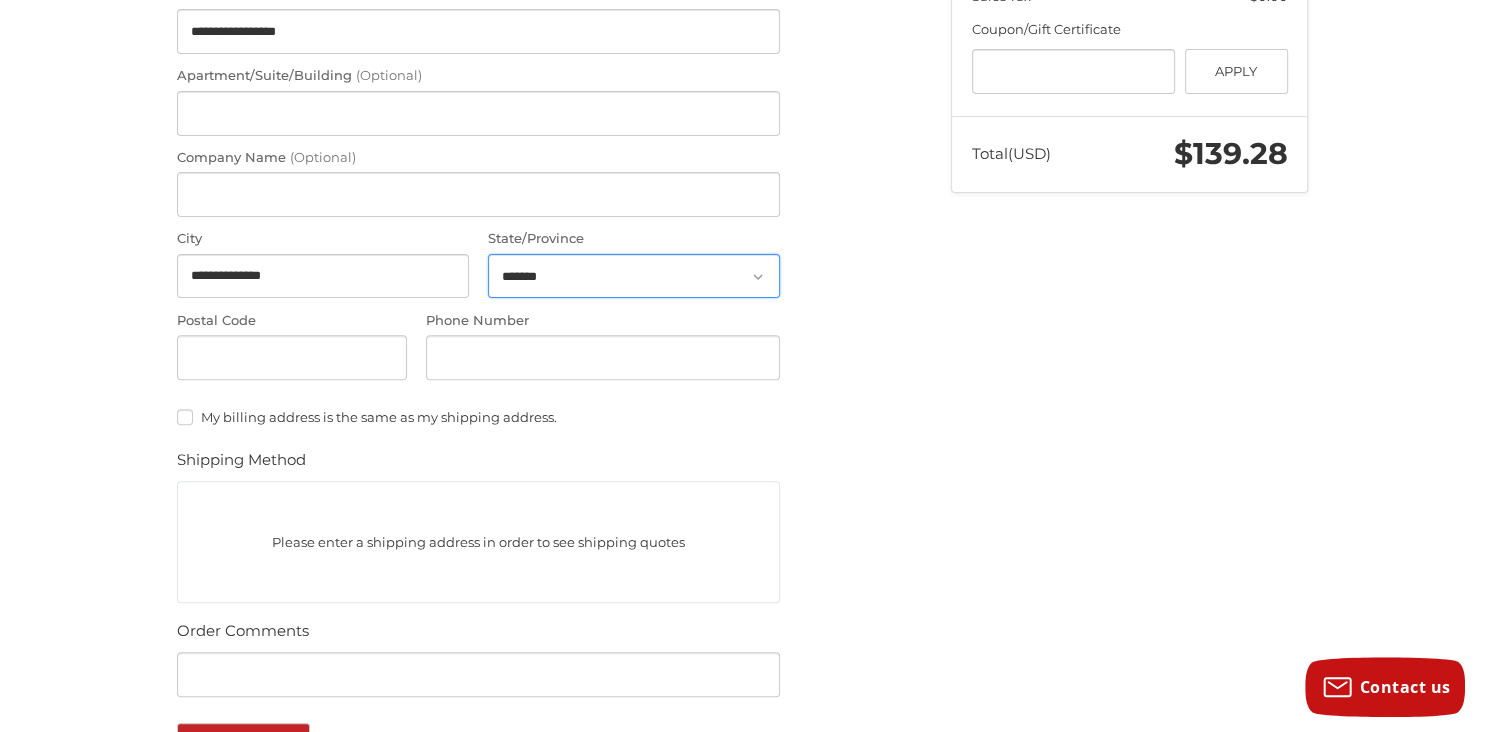 click on "*********" at bounding box center [0, 0] 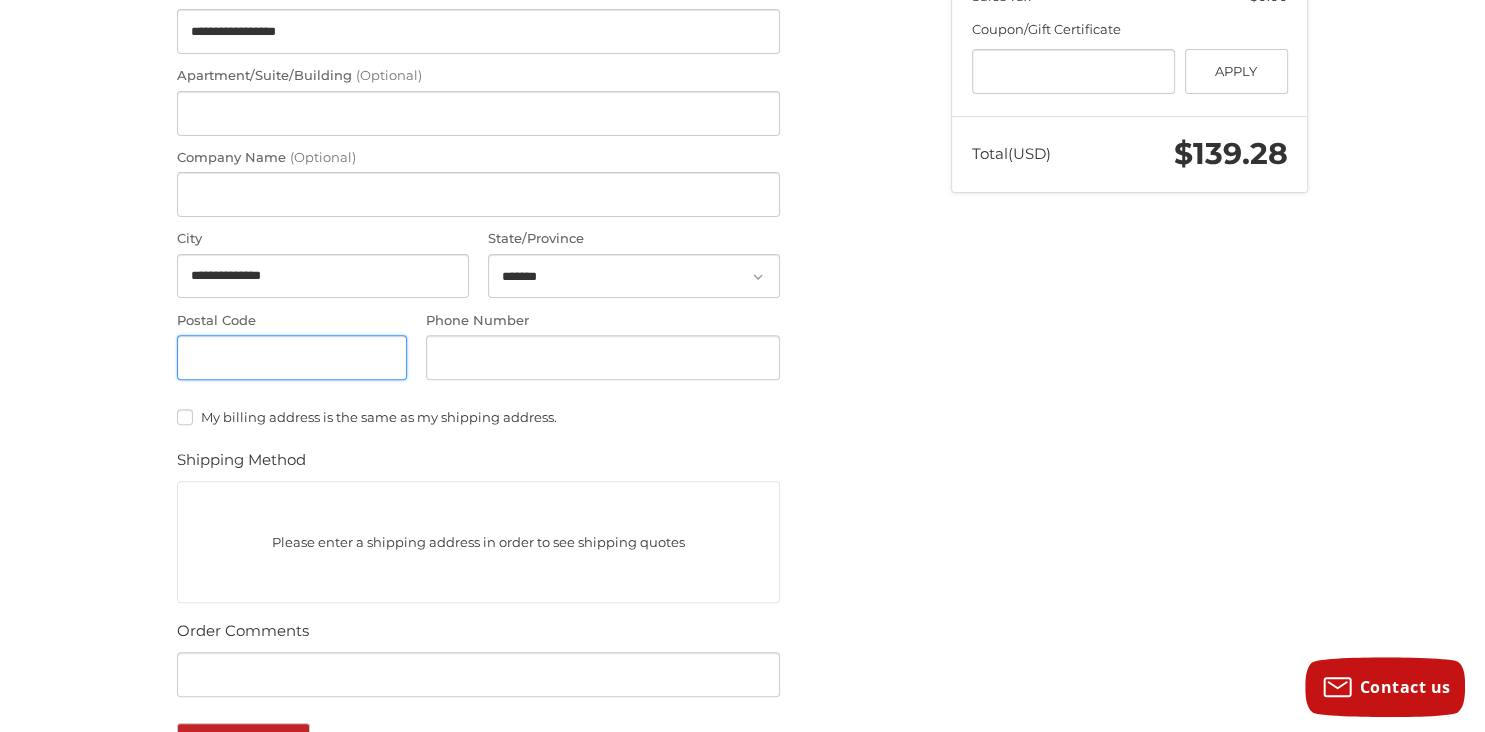 click on "Postal Code" at bounding box center (292, 357) 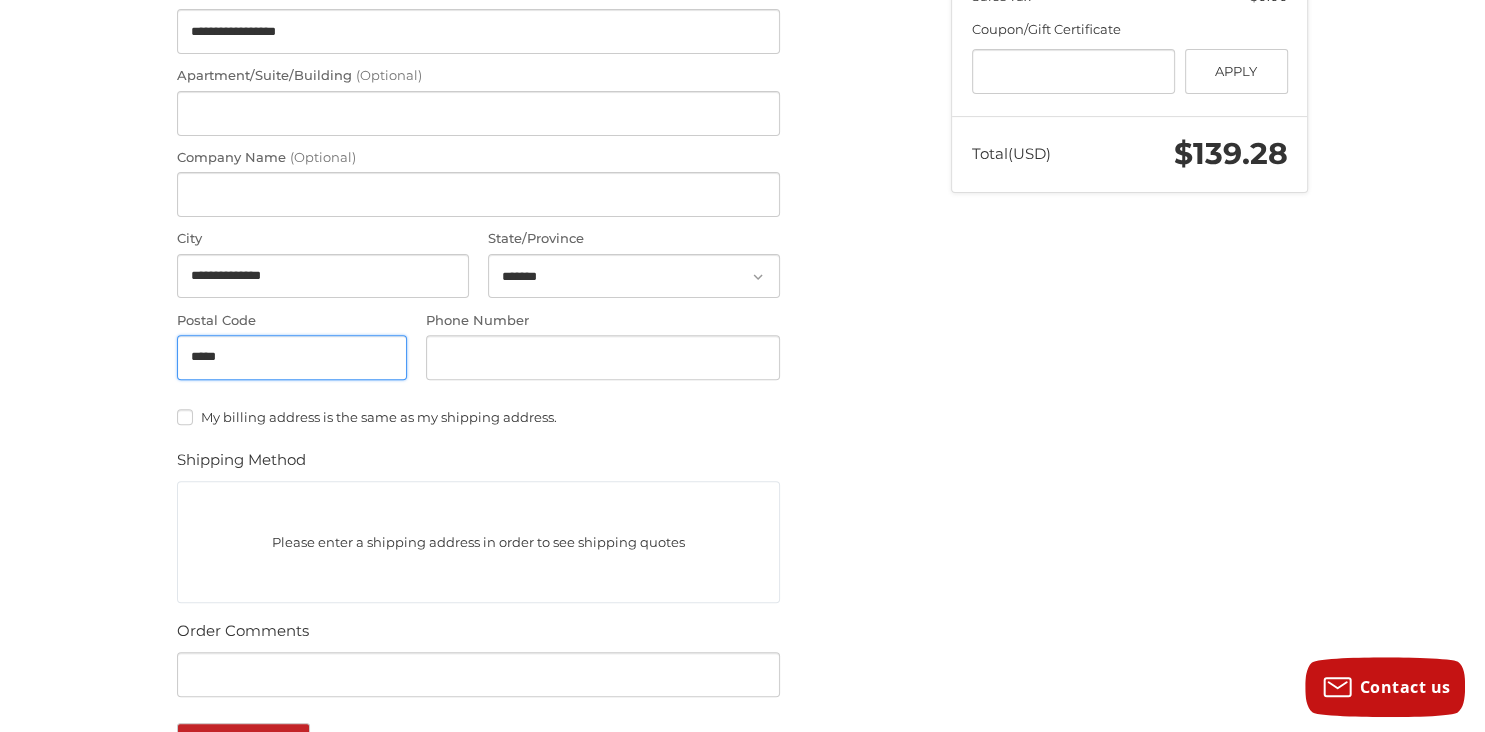 type on "*****" 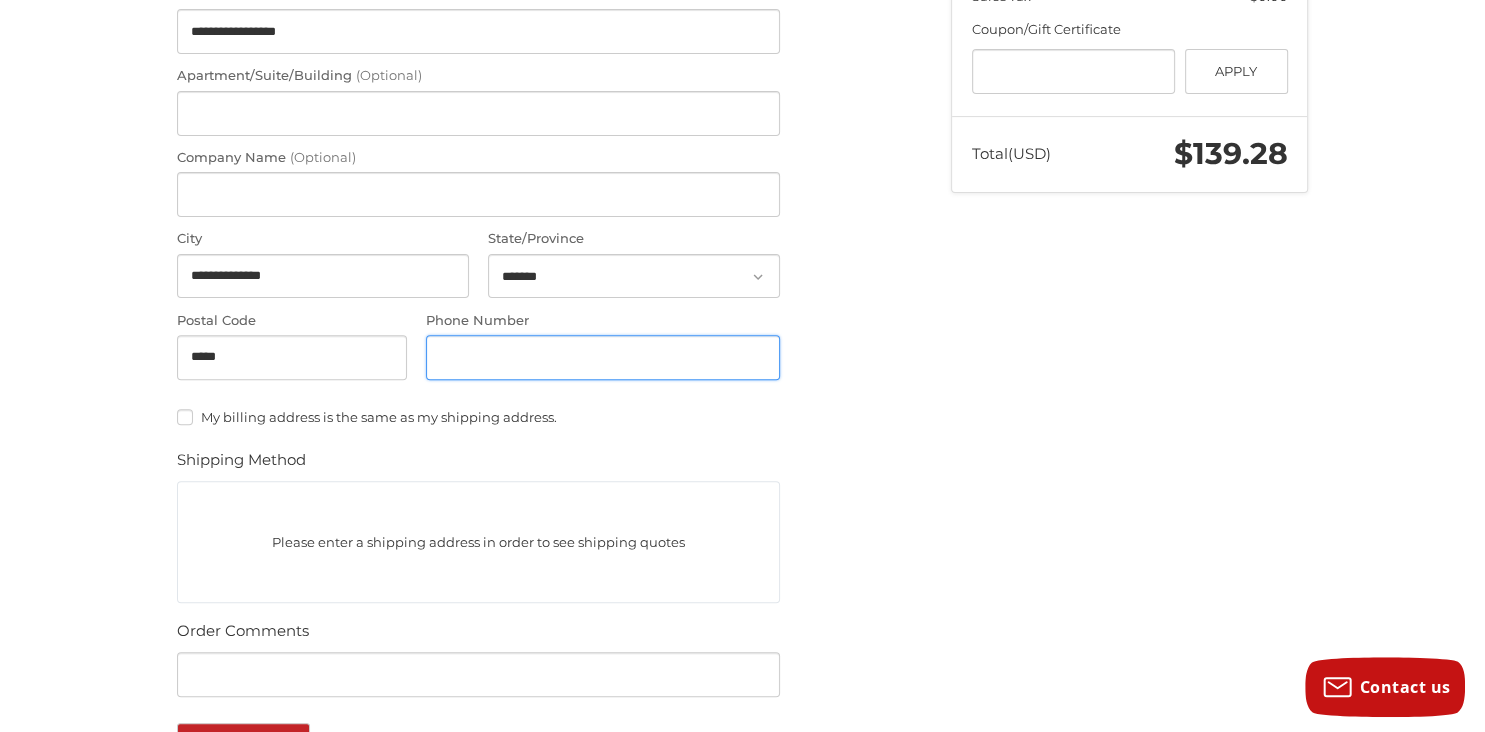 click on "Phone Number" at bounding box center (603, 357) 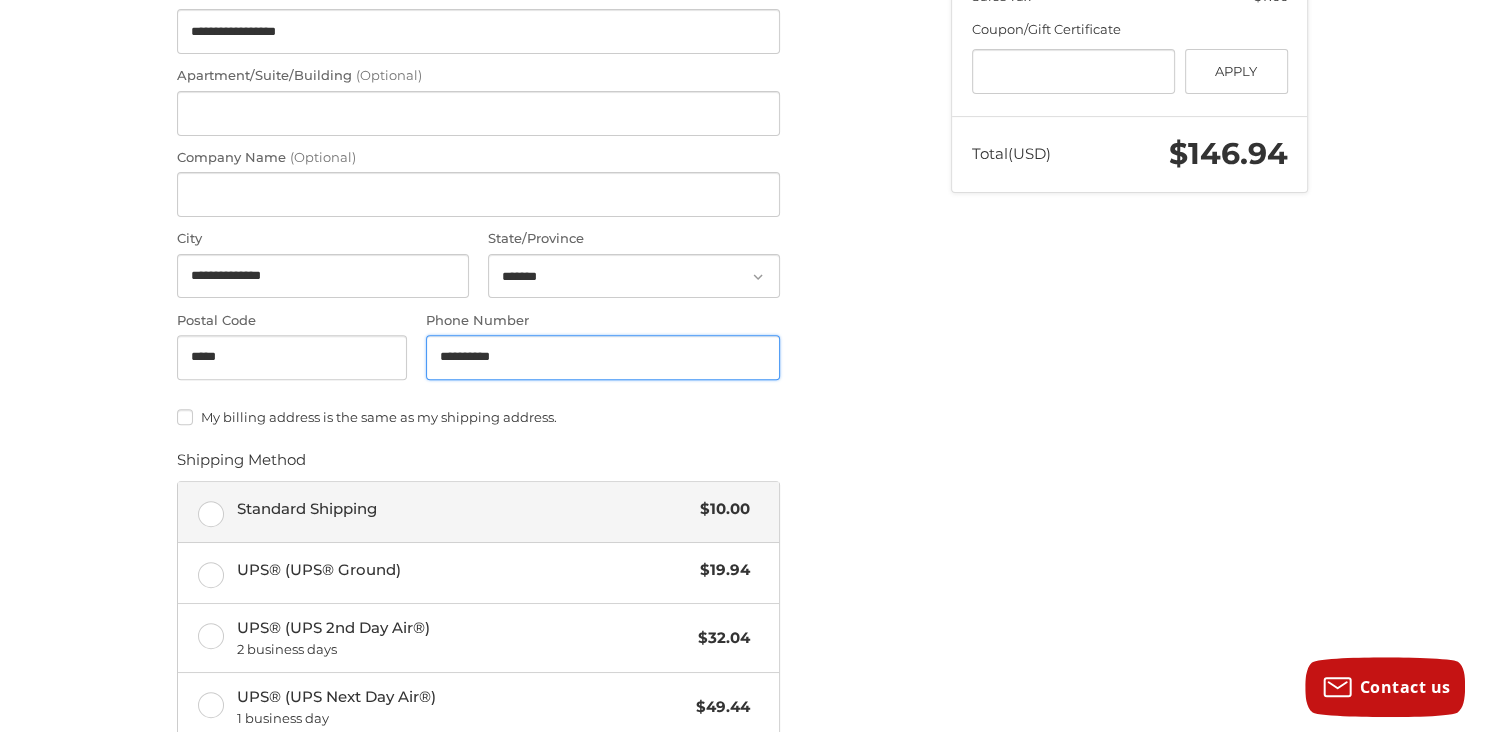 type on "**********" 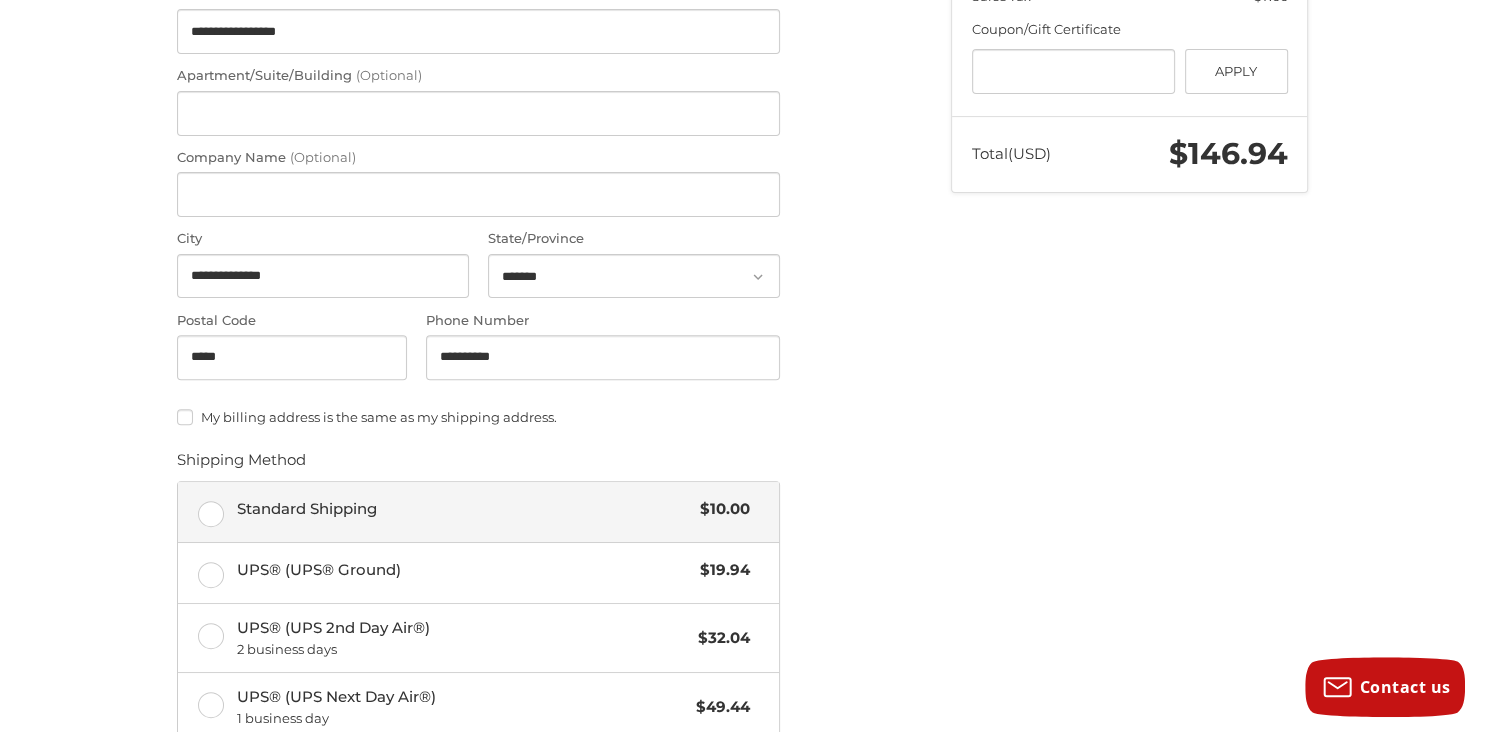 scroll, scrollTop: 594, scrollLeft: 0, axis: vertical 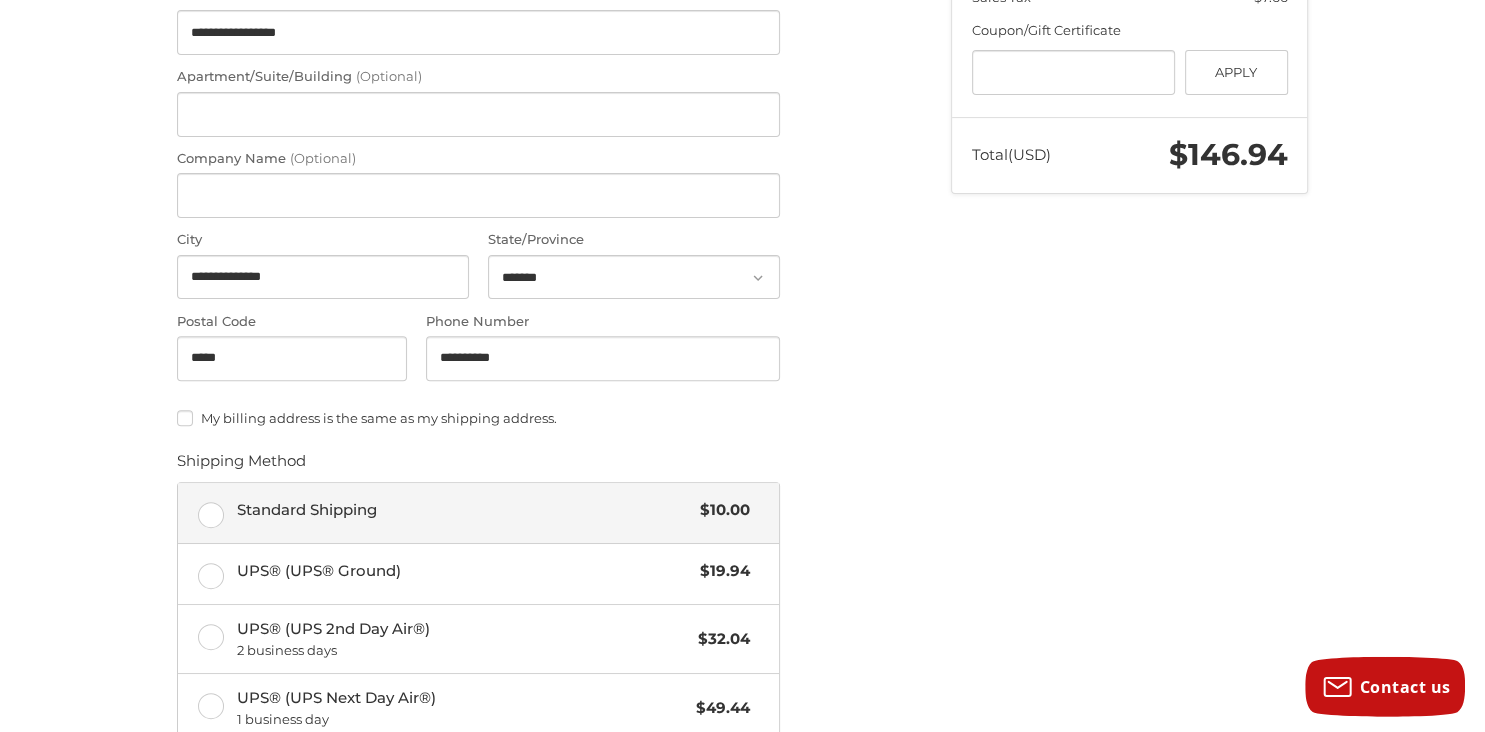 click on "Standard Shipping $10.00" at bounding box center (478, 513) 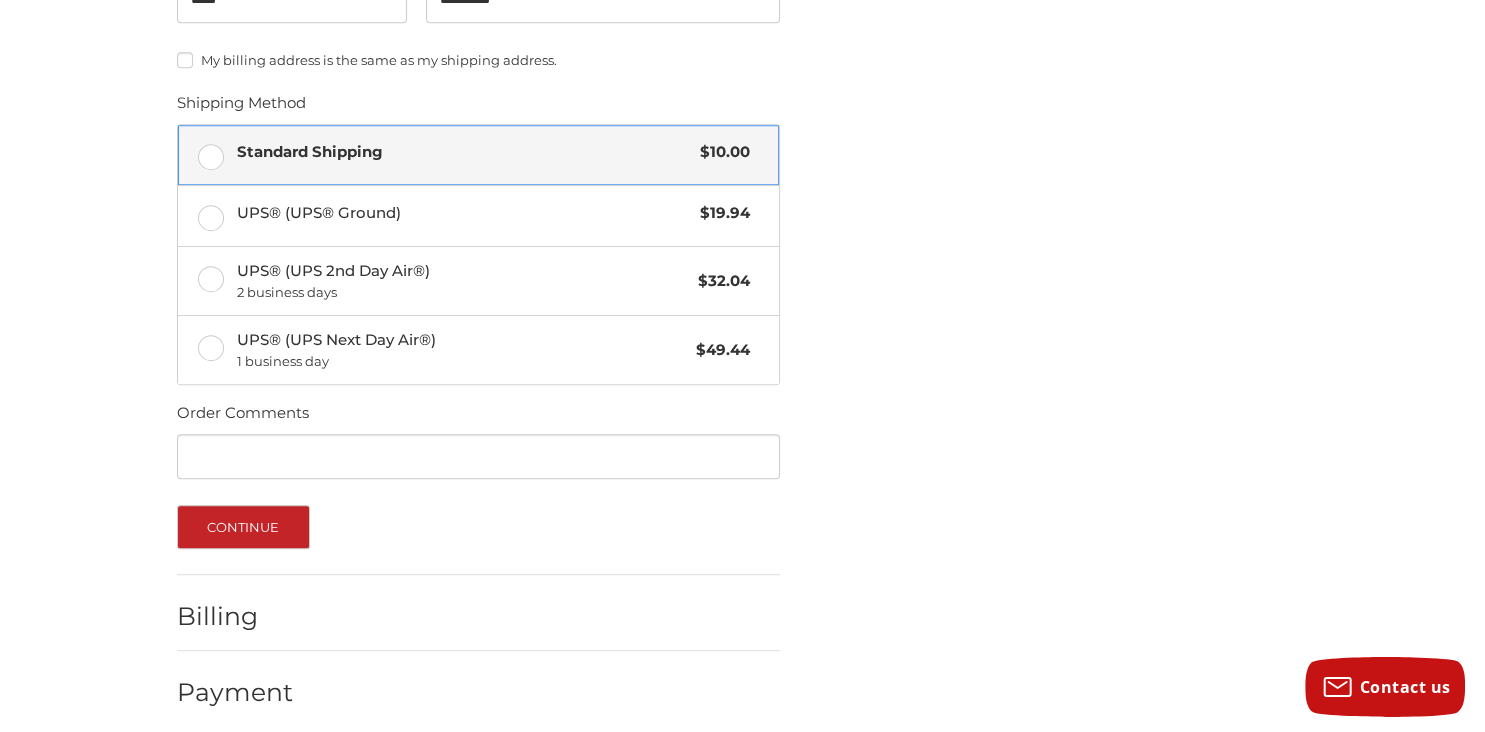 scroll, scrollTop: 964, scrollLeft: 0, axis: vertical 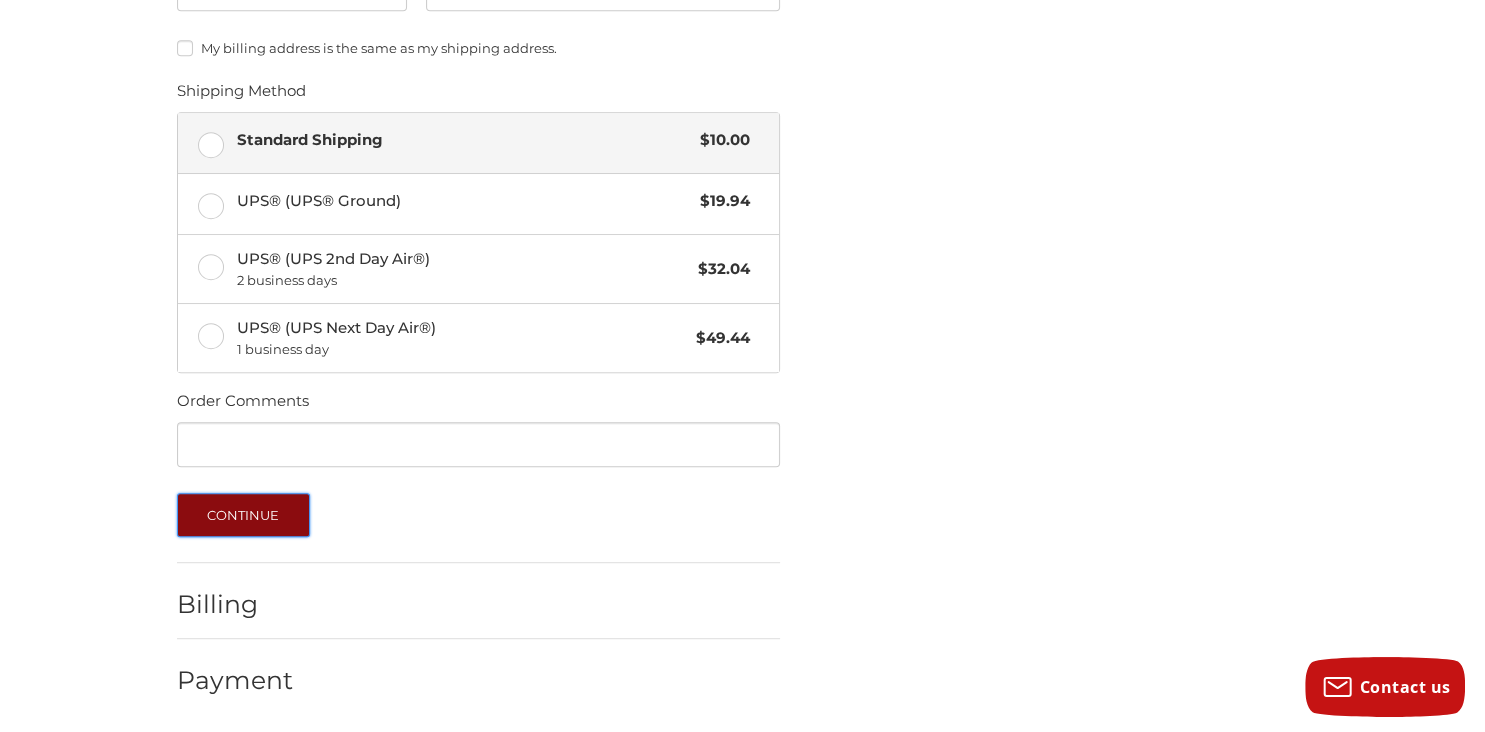 click on "Continue" at bounding box center (243, 515) 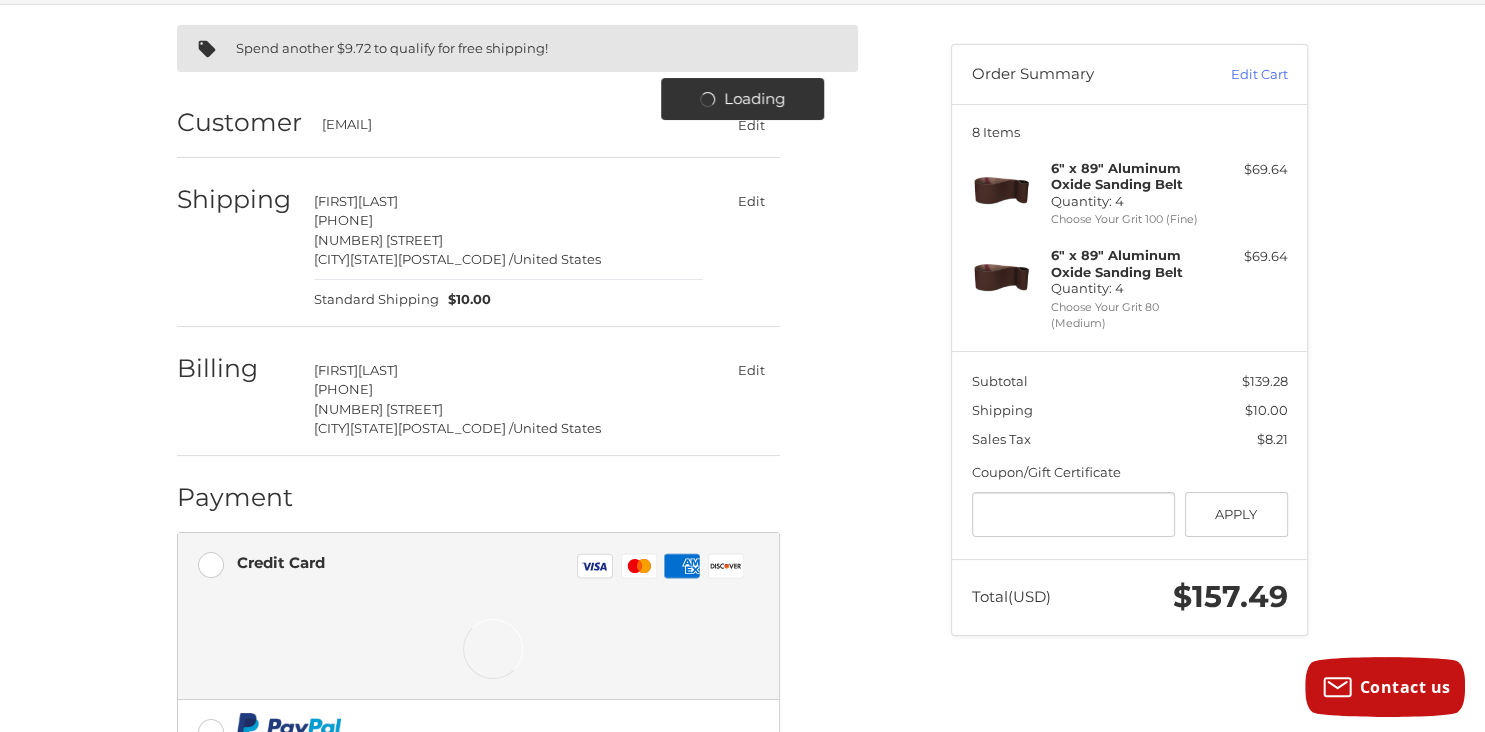 scroll, scrollTop: 152, scrollLeft: 0, axis: vertical 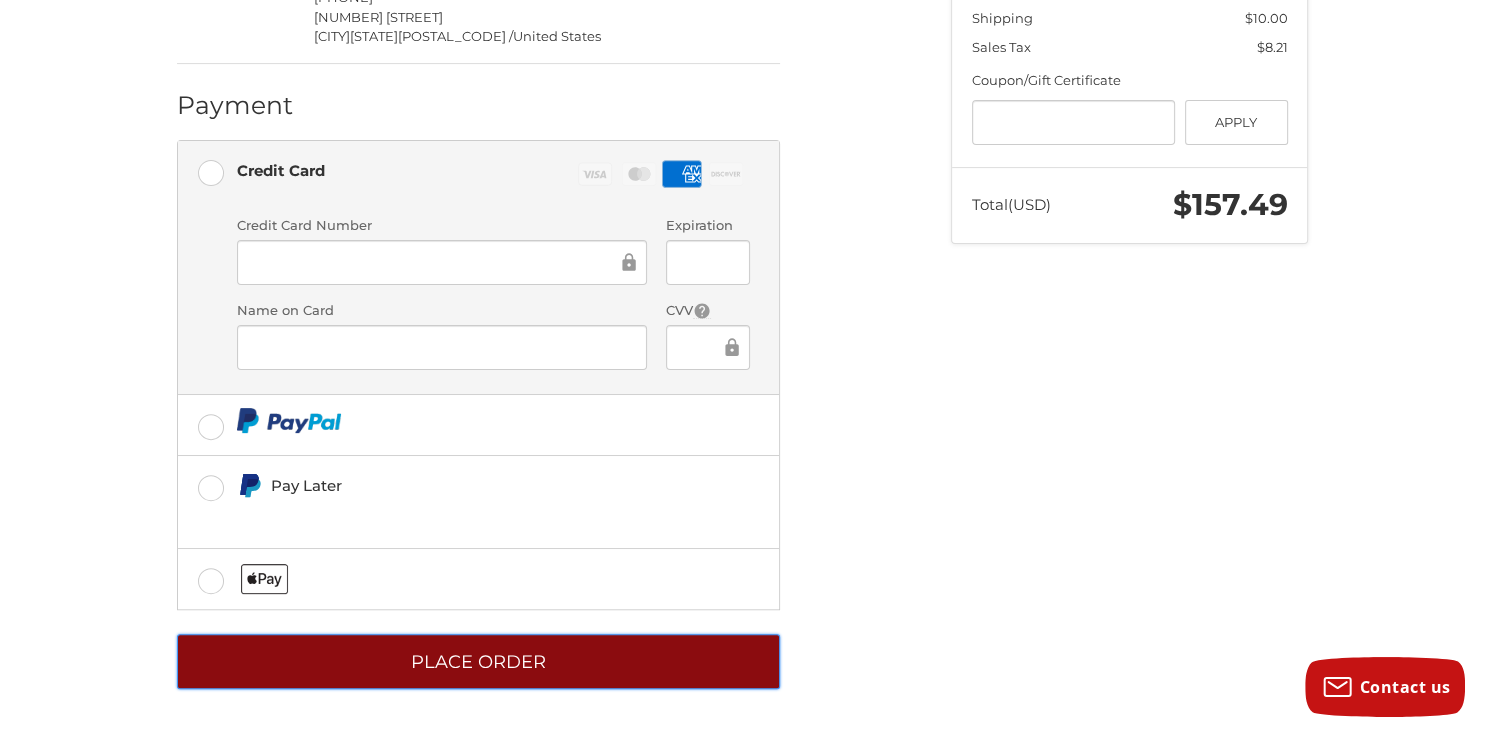click on "Place Order" at bounding box center (478, 661) 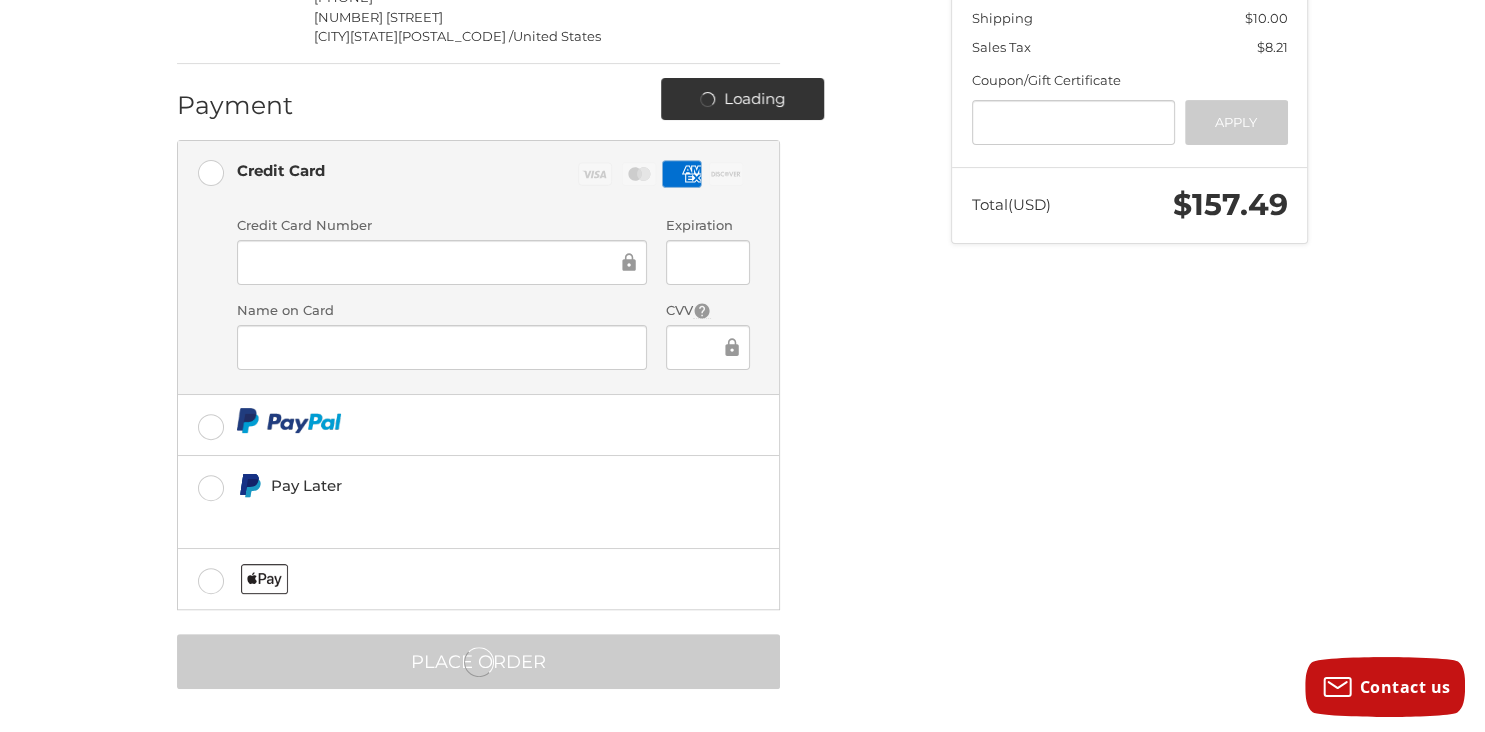 scroll, scrollTop: 0, scrollLeft: 0, axis: both 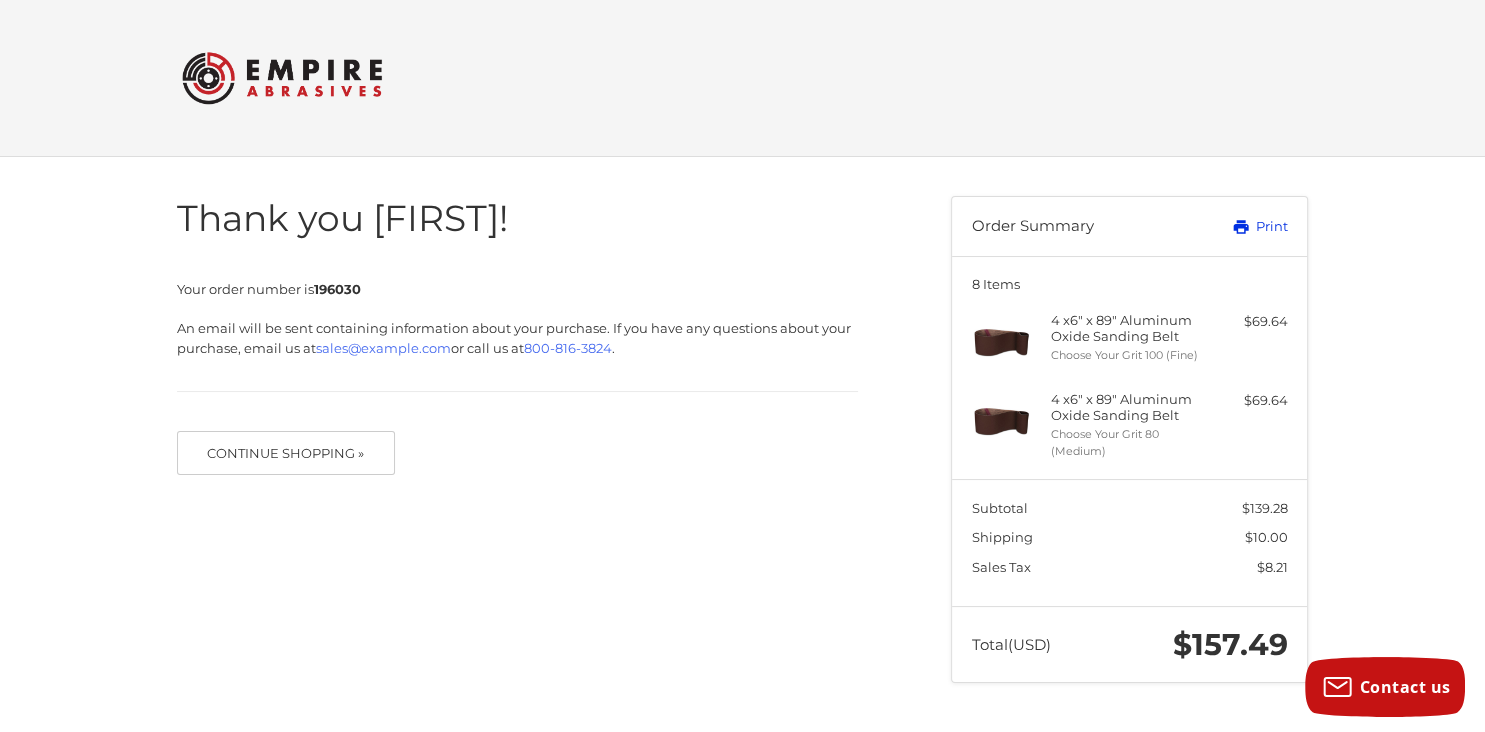 click on "Print" at bounding box center [1237, 227] 